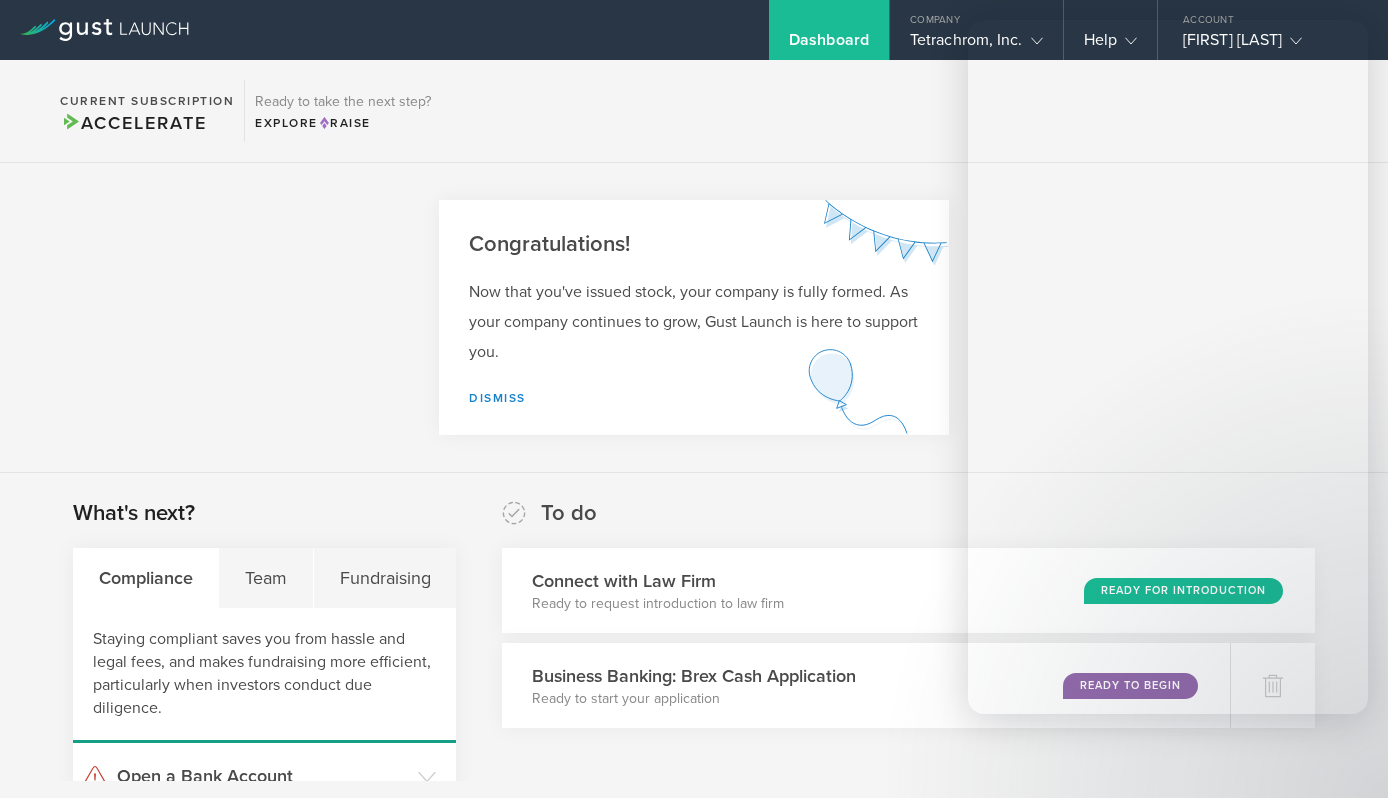 scroll, scrollTop: 0, scrollLeft: 0, axis: both 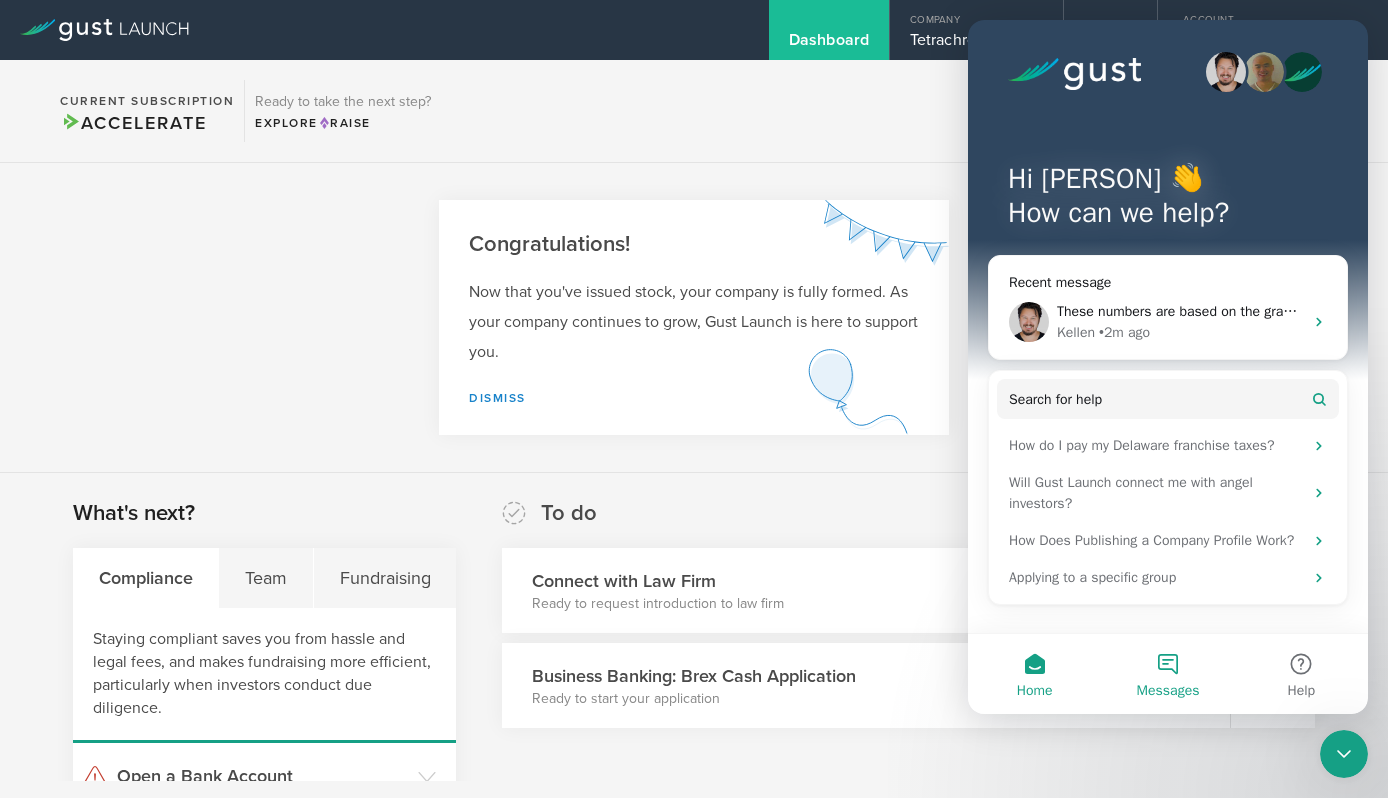 click on "Messages" at bounding box center [1167, 674] 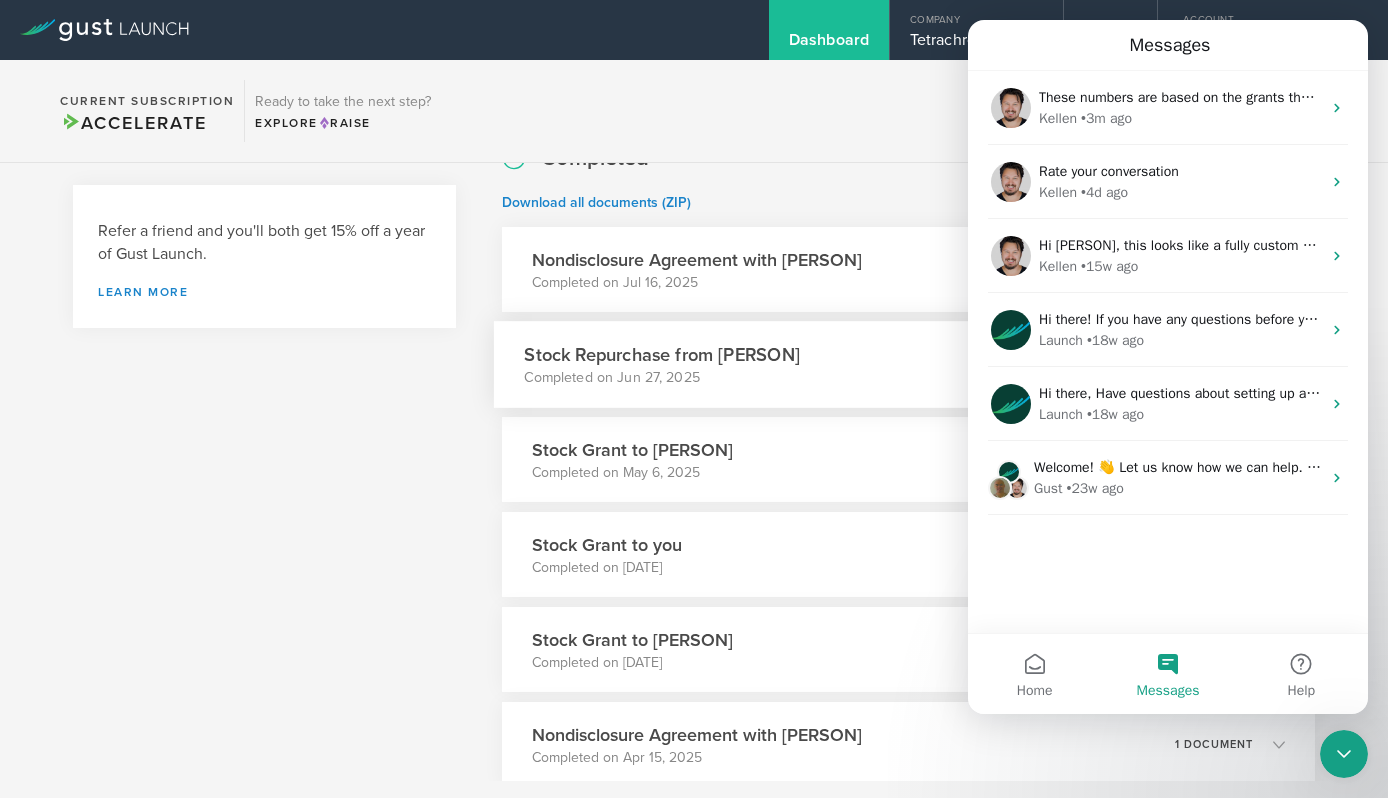 scroll, scrollTop: 1013, scrollLeft: 0, axis: vertical 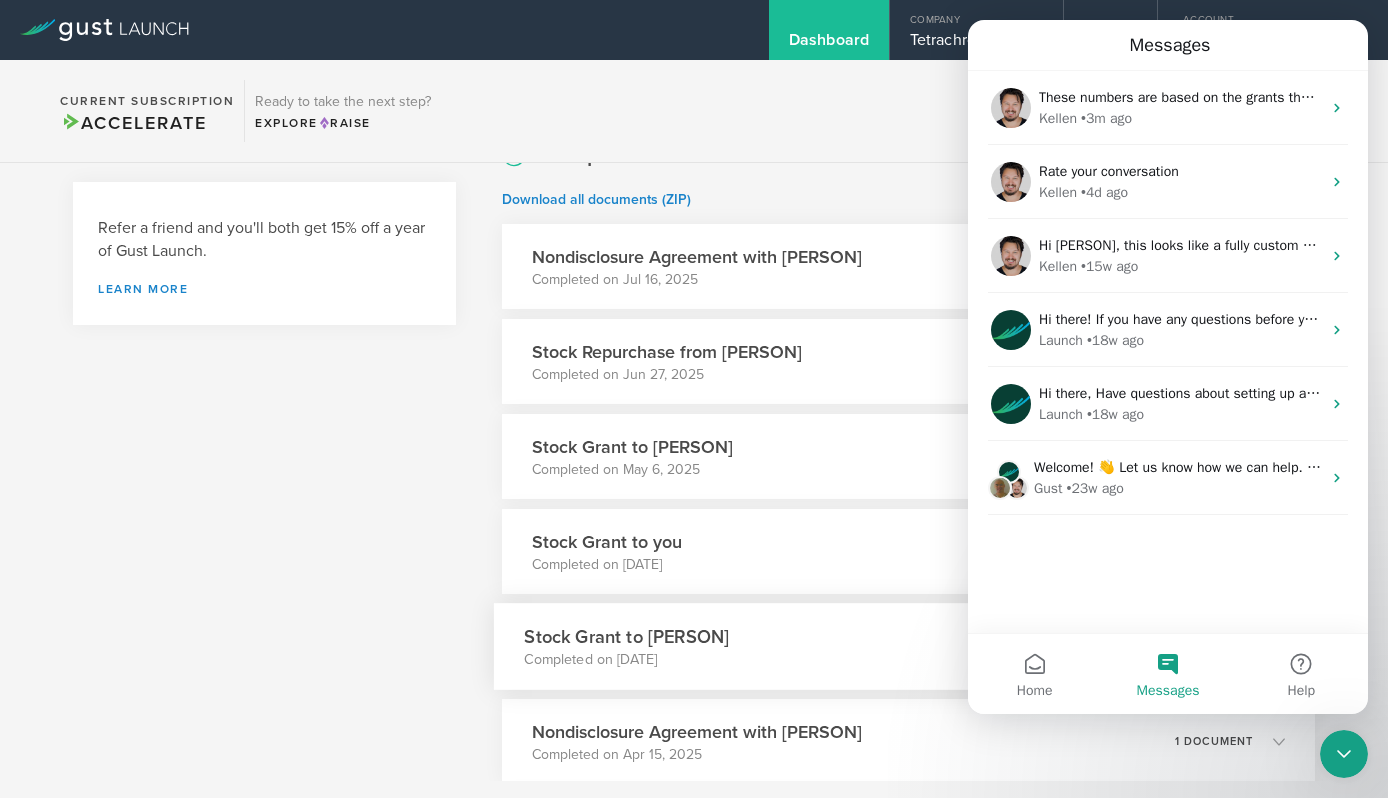 click on "Stock Grant to [PERSON] Completed on [DATE]  6 documents" at bounding box center (908, 646) 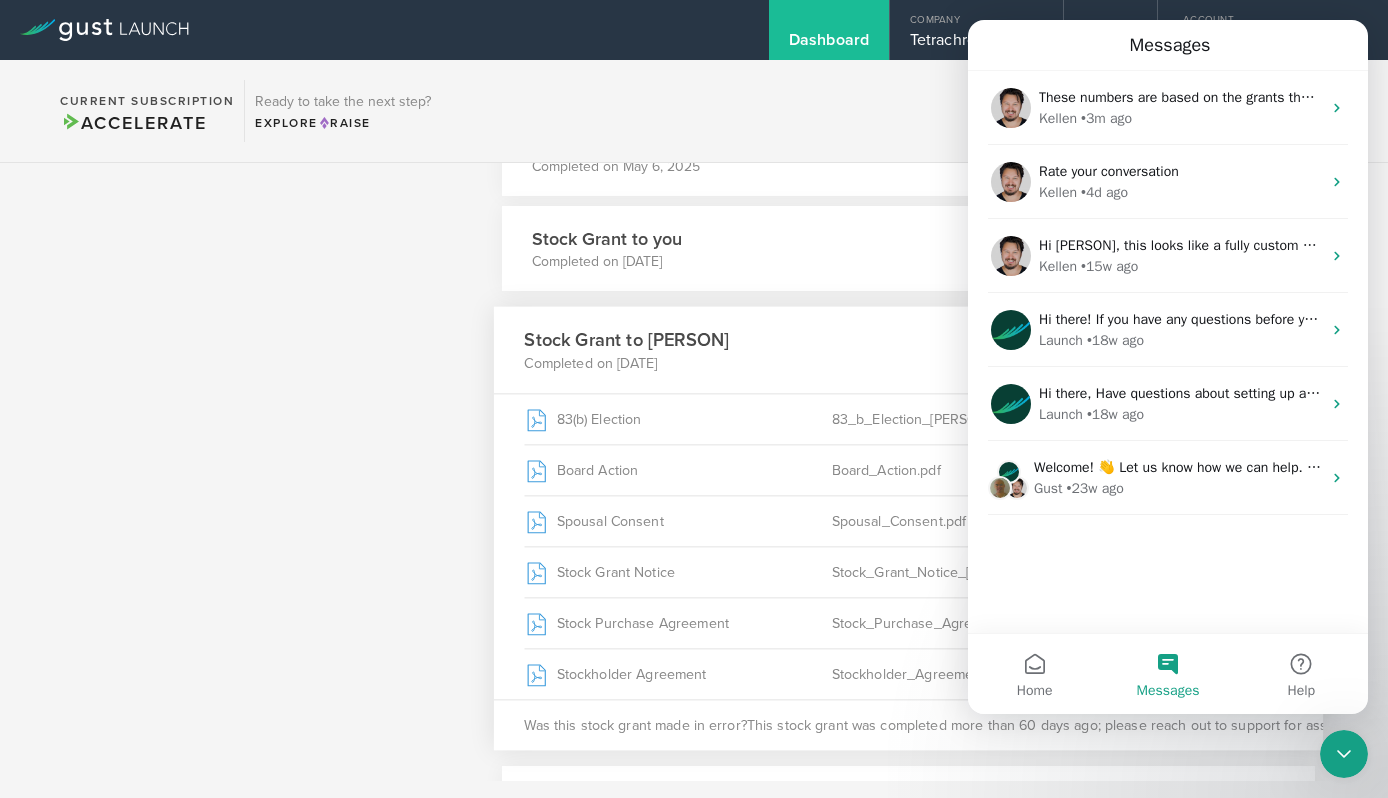 scroll, scrollTop: 1334, scrollLeft: 0, axis: vertical 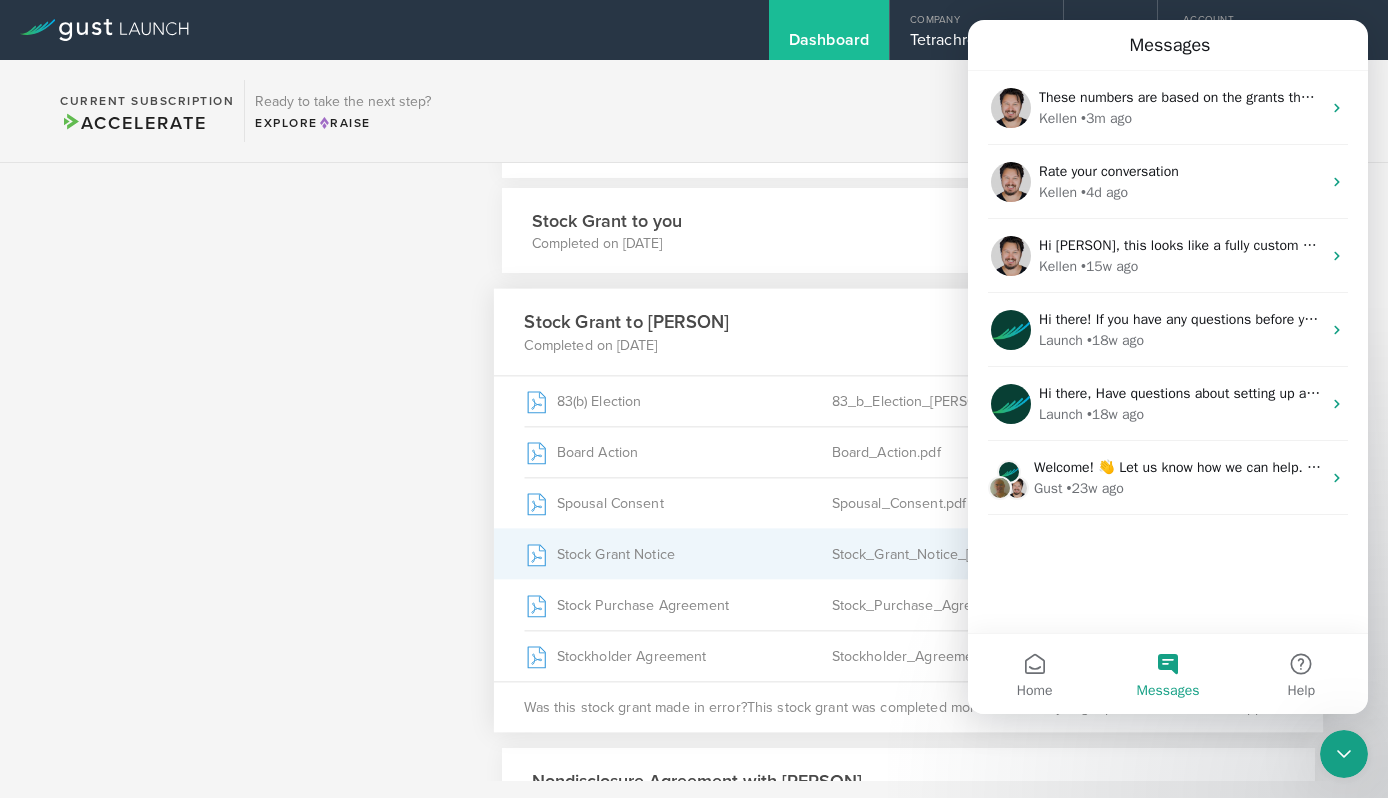 click on "Stock Grant Notice" at bounding box center [678, 554] 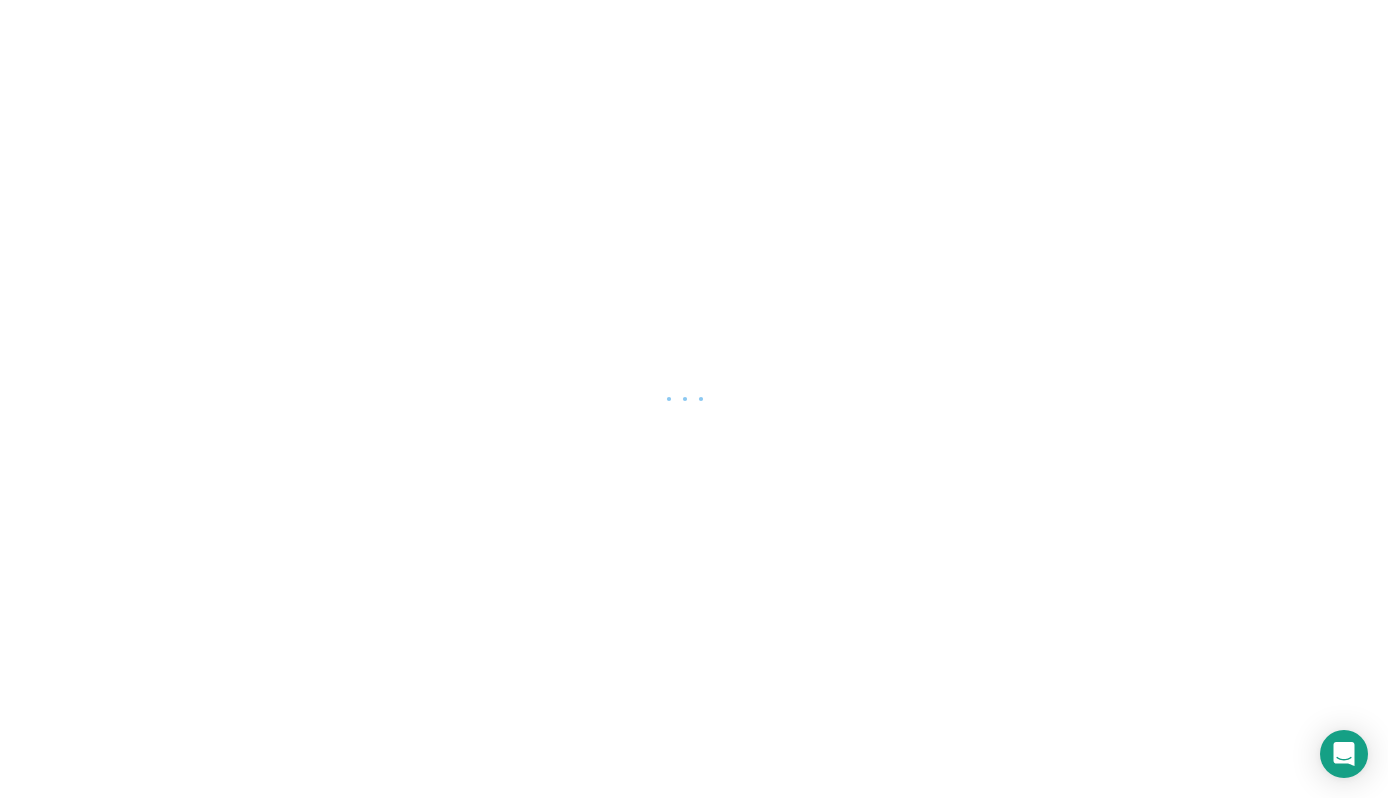 scroll, scrollTop: 0, scrollLeft: 0, axis: both 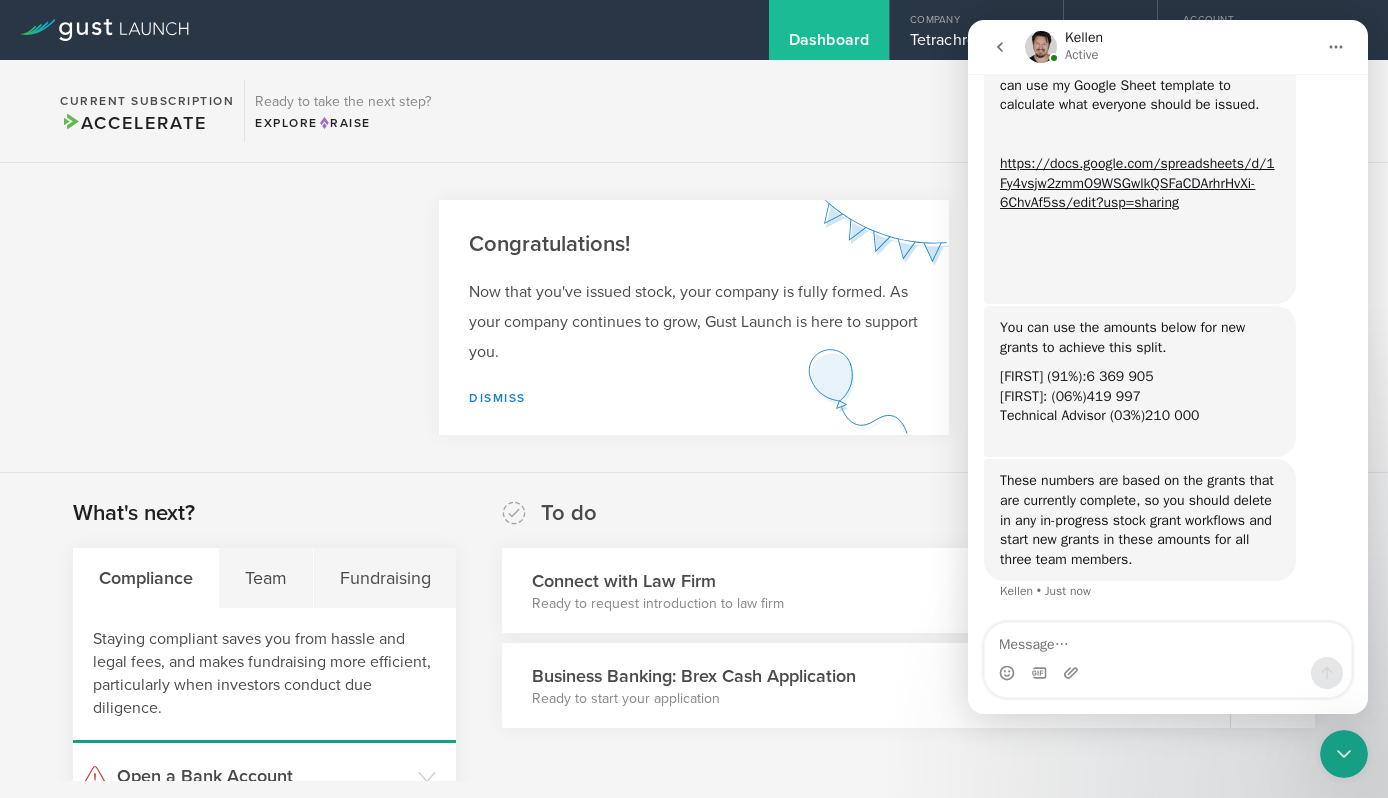 click at bounding box center [1168, 640] 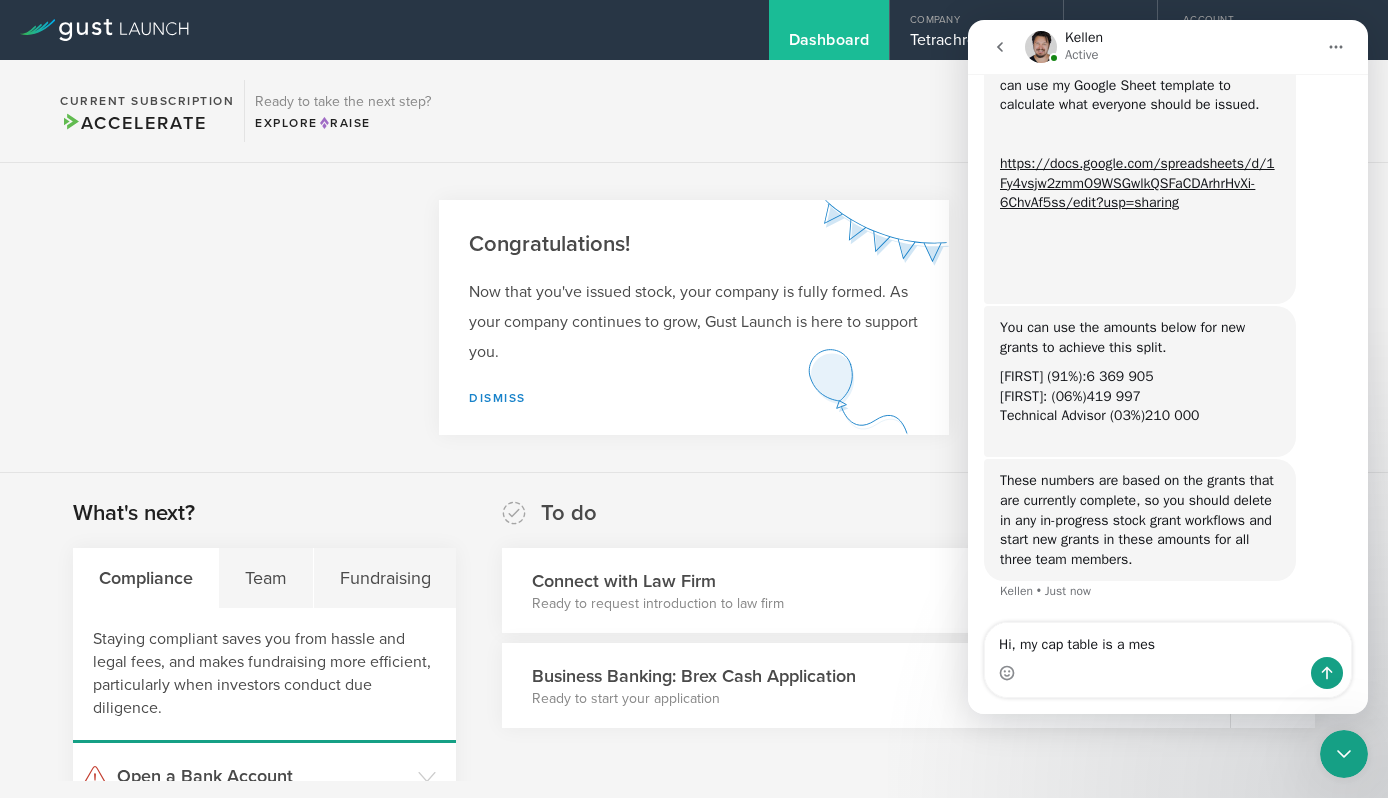 type on "Hi, my cap table is a mess" 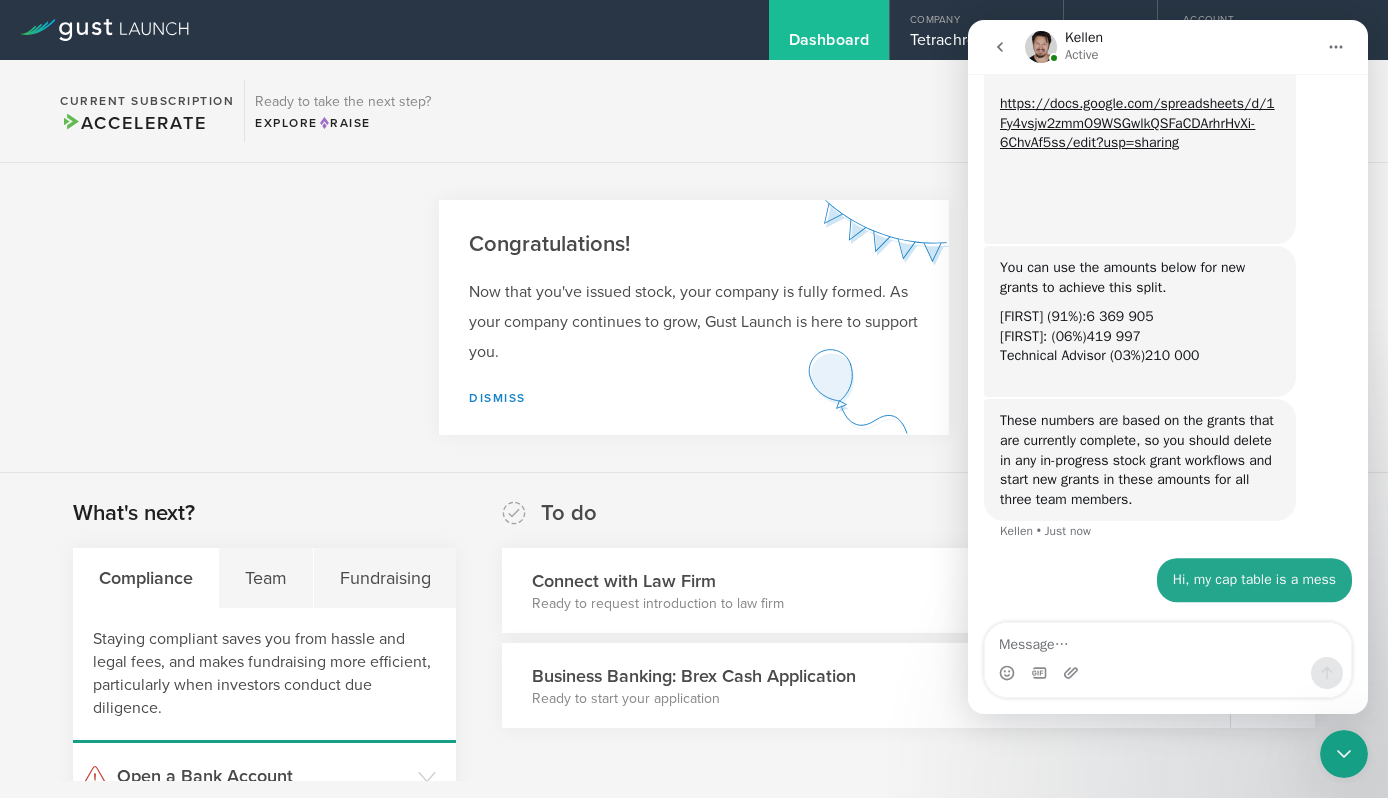 scroll, scrollTop: 2186, scrollLeft: 0, axis: vertical 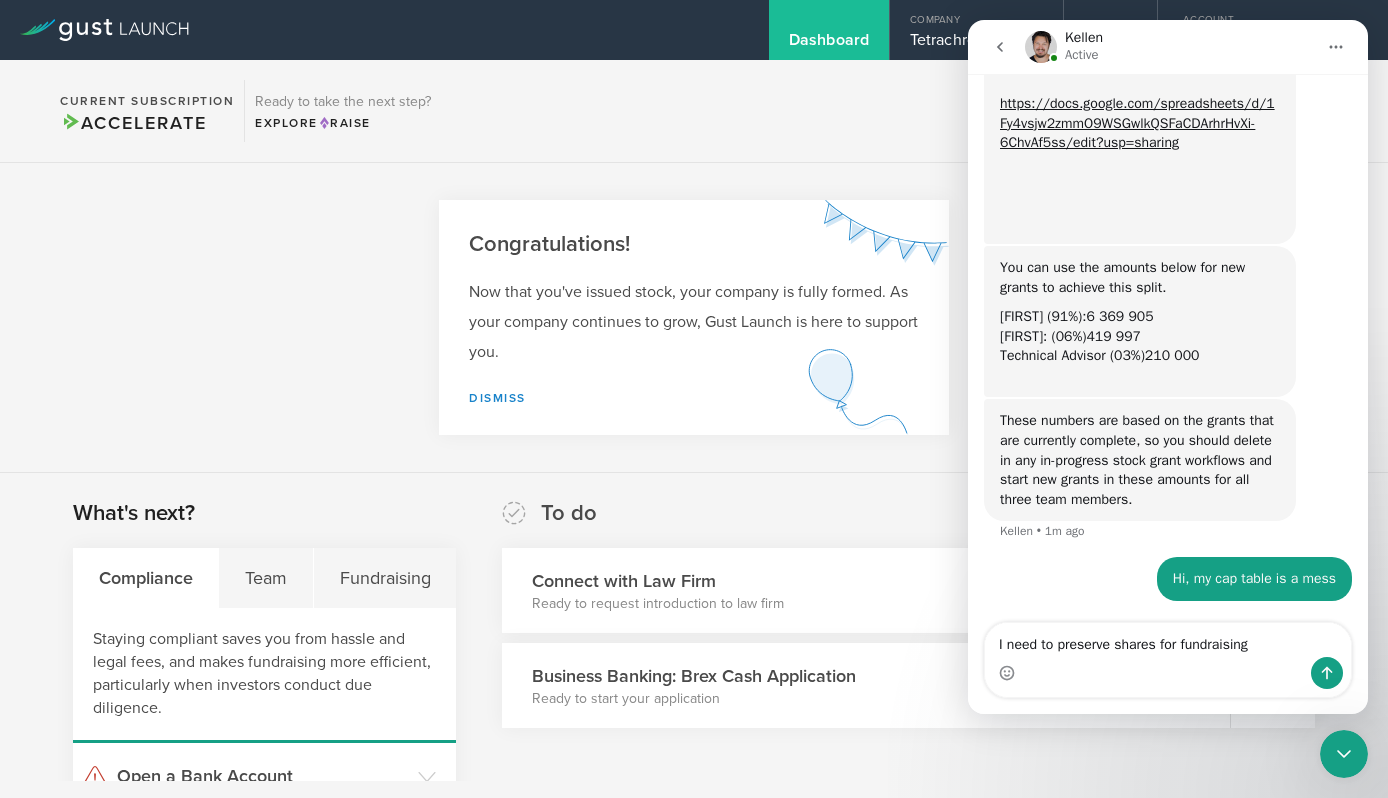 click on "I need to preserve shares for fundraising" at bounding box center (1168, 640) 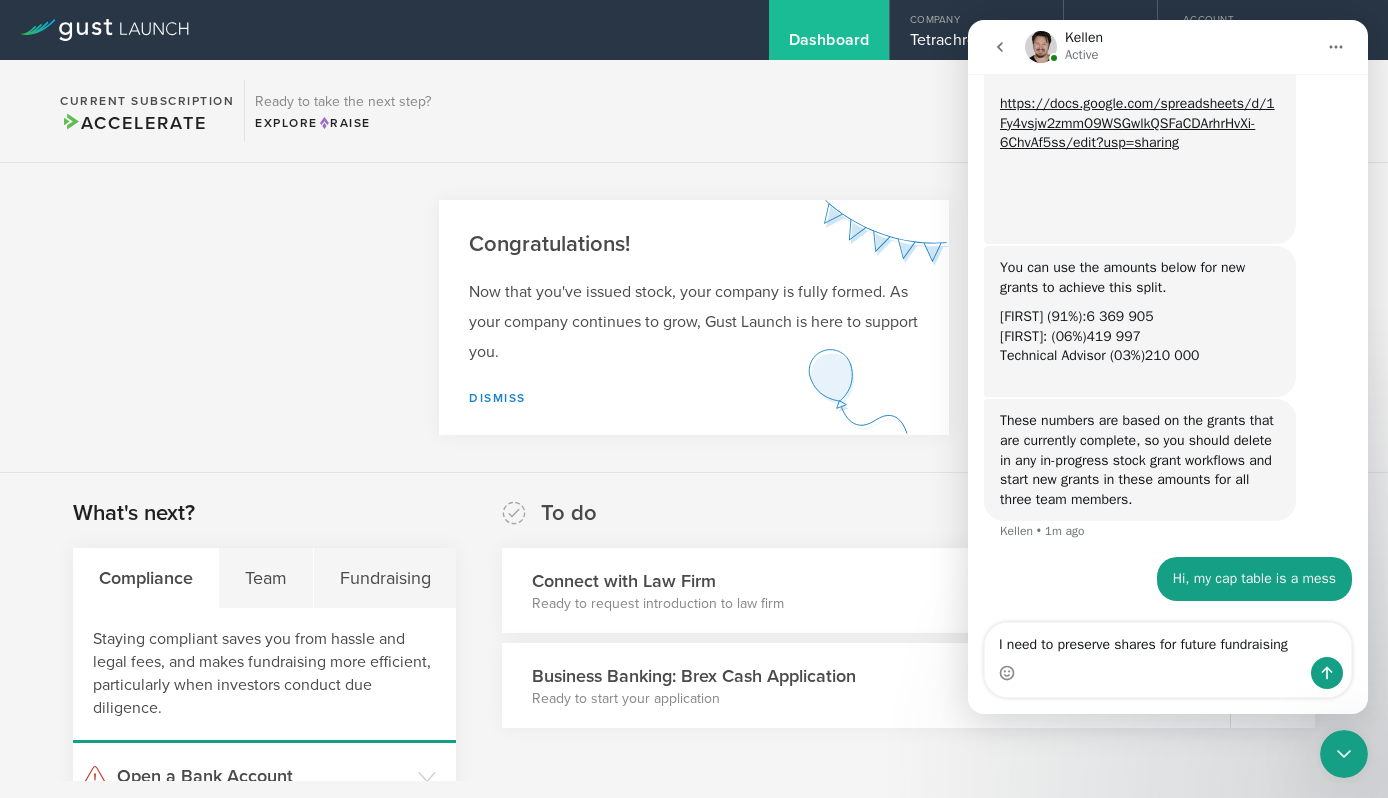 click on "I need to preserve shares for future fundraising" at bounding box center (1168, 640) 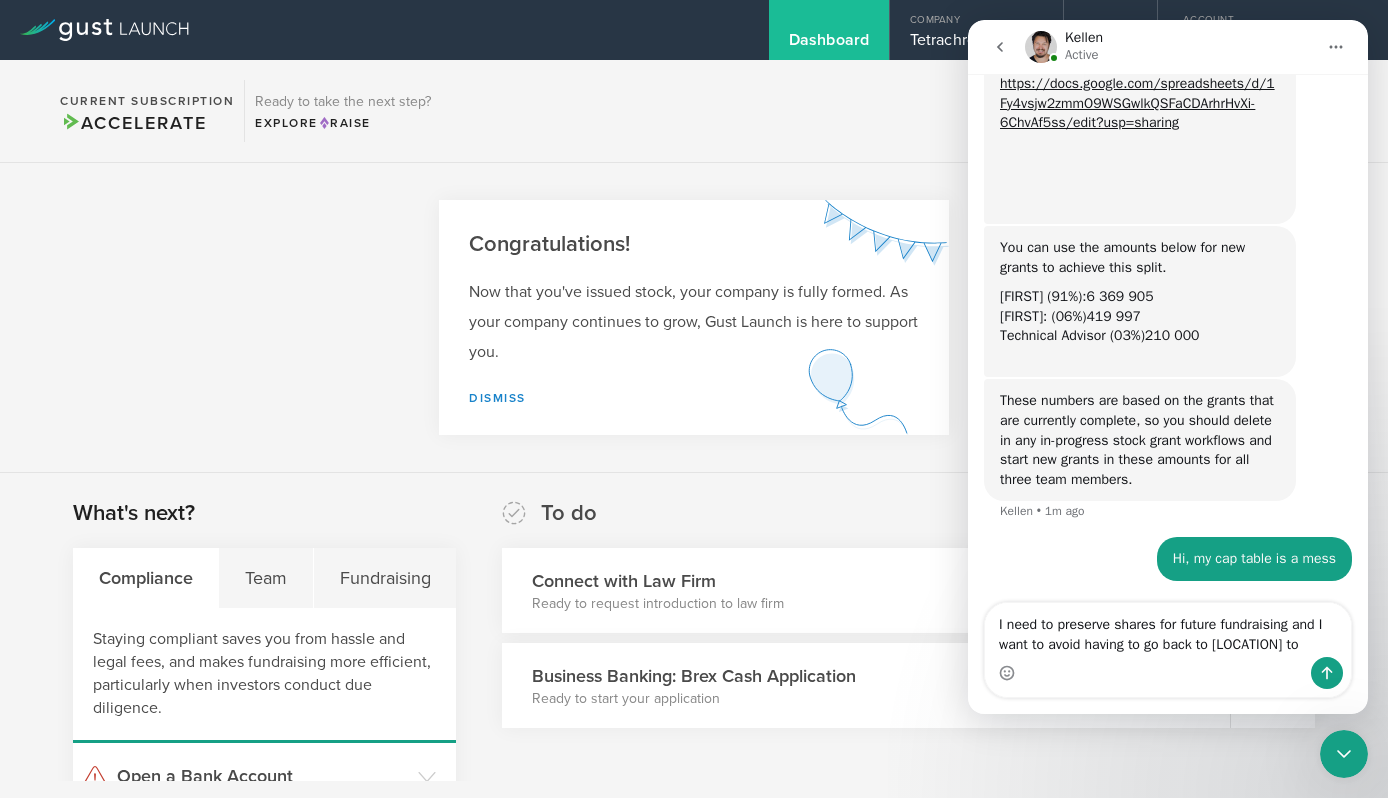 scroll, scrollTop: 2226, scrollLeft: 0, axis: vertical 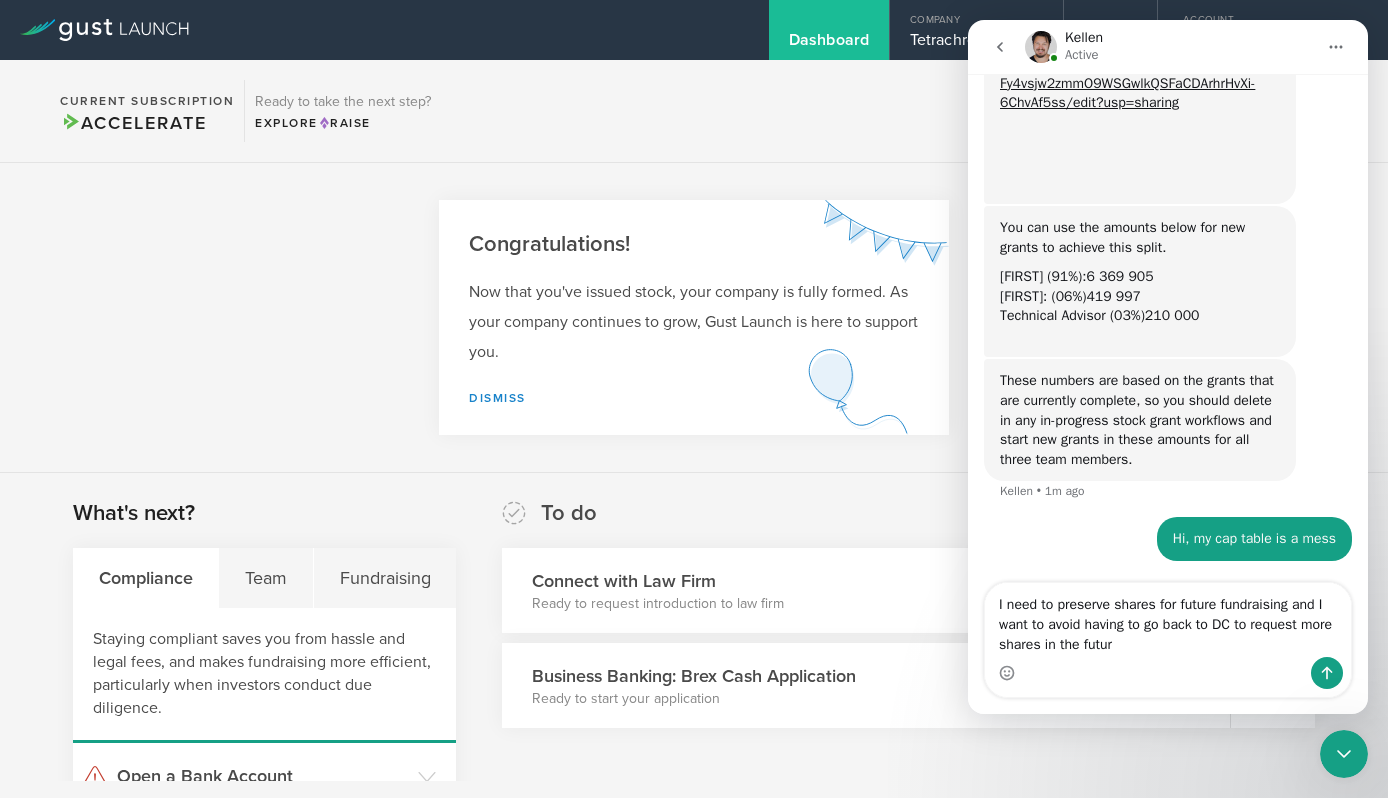 type on "I need to preserve shares for future fundraising and I want to avoid having to go back to DC to request more shares in the future" 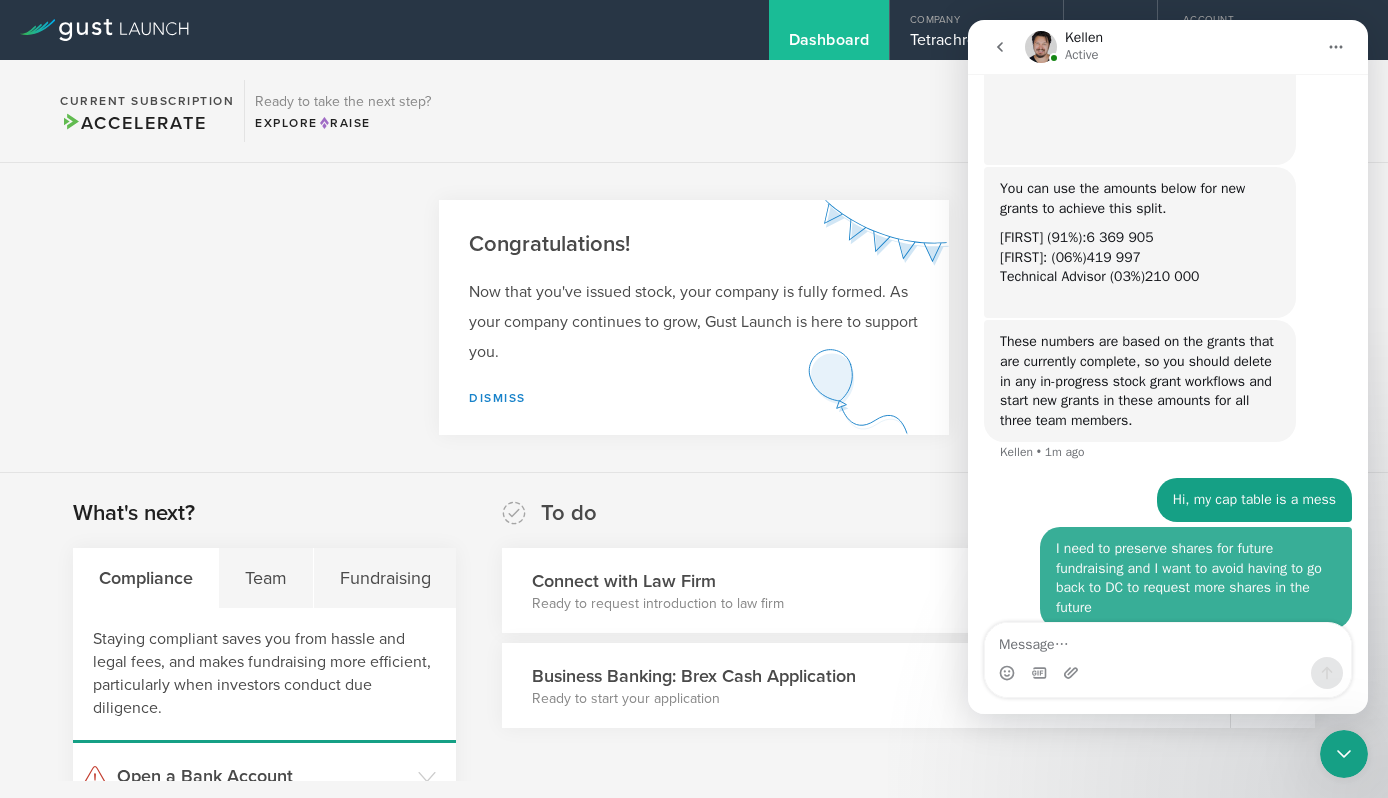 scroll, scrollTop: 2290, scrollLeft: 0, axis: vertical 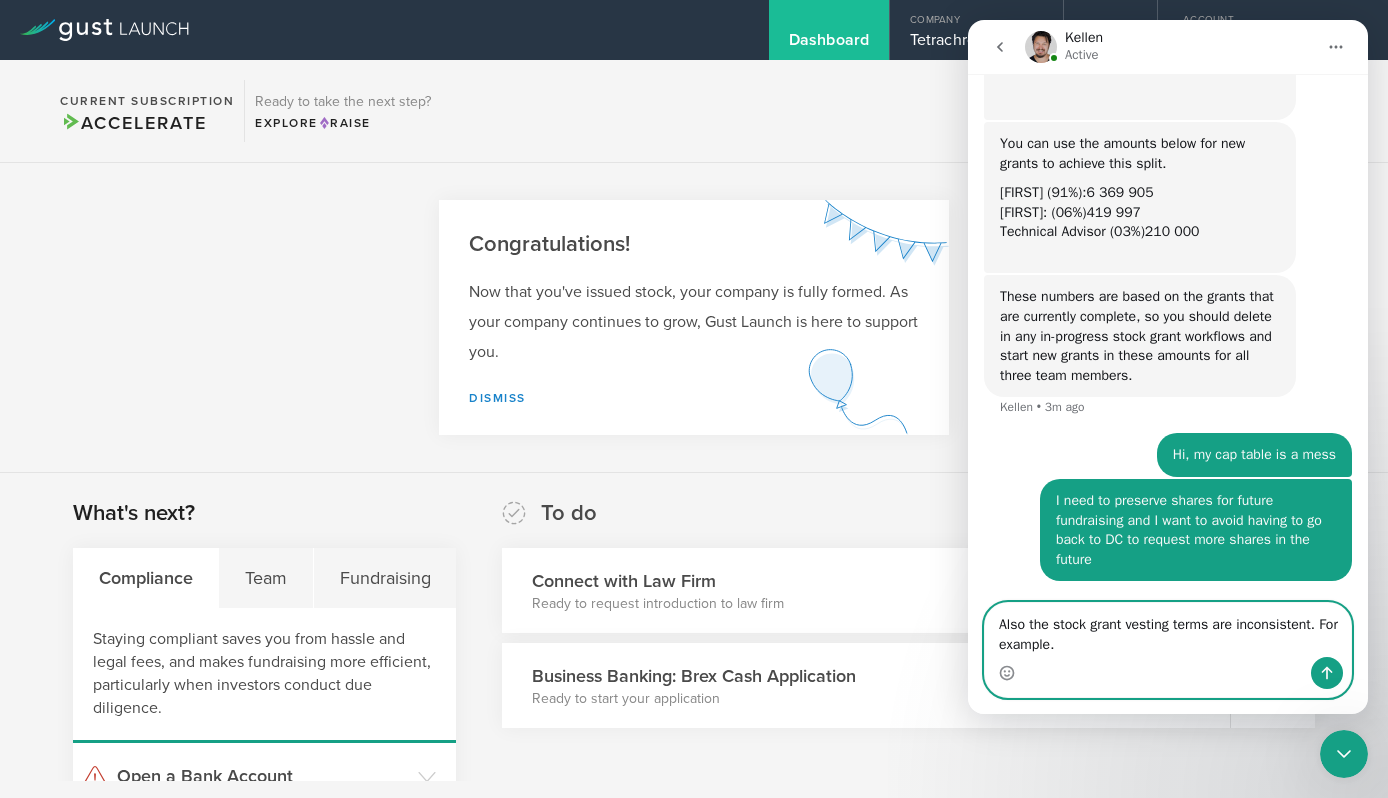 paste on "* Shares Vested on Cliff Date: 1
* Shares per Vesting Date (after Cliff): 1" 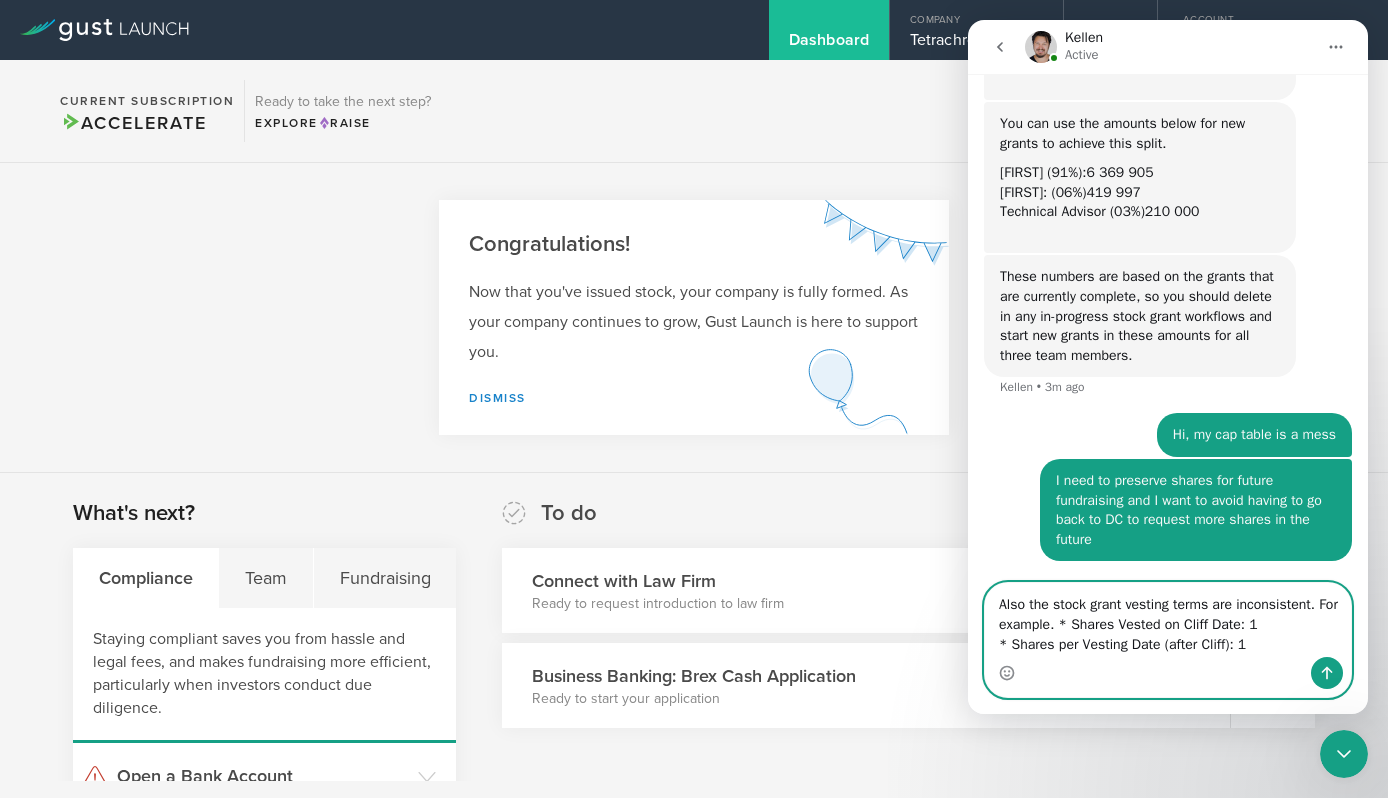 scroll, scrollTop: 2330, scrollLeft: 0, axis: vertical 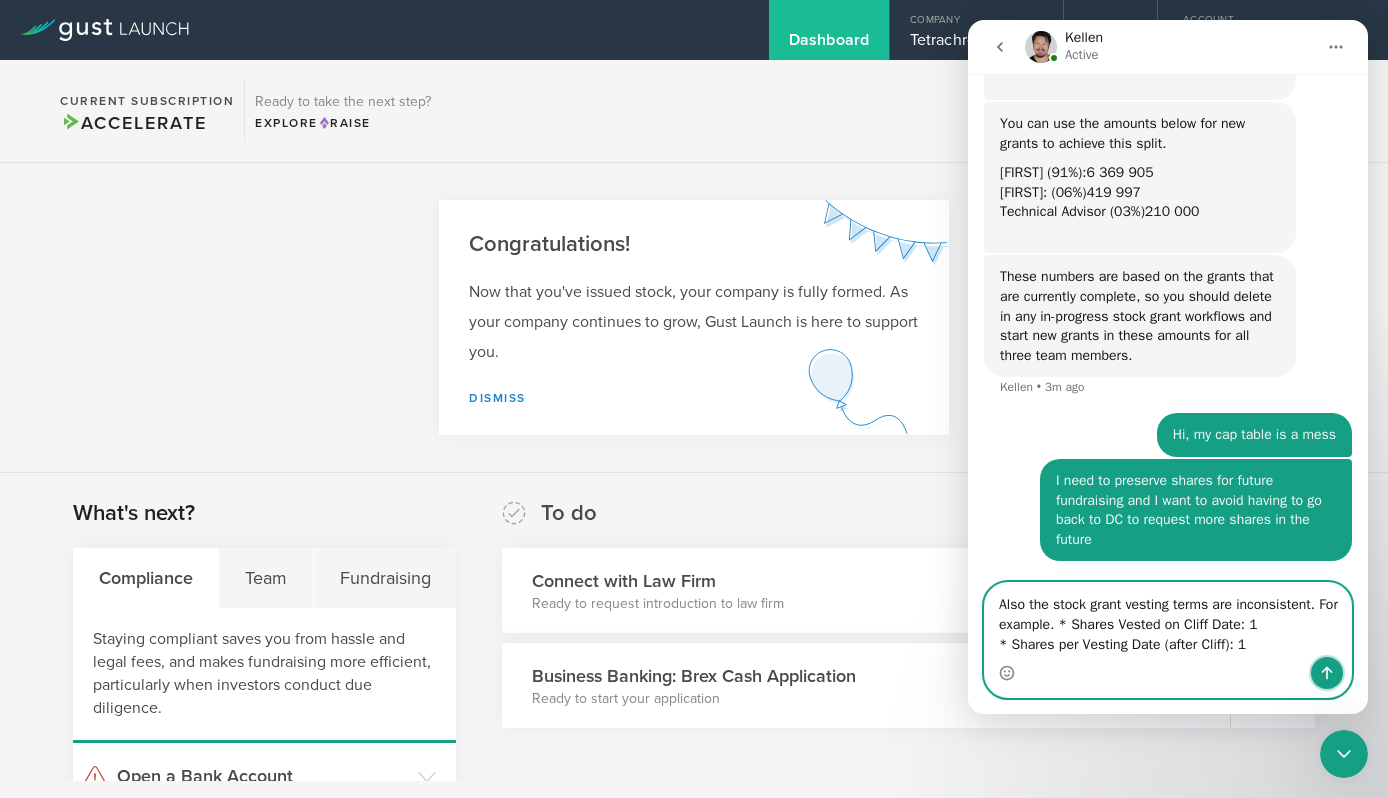 click 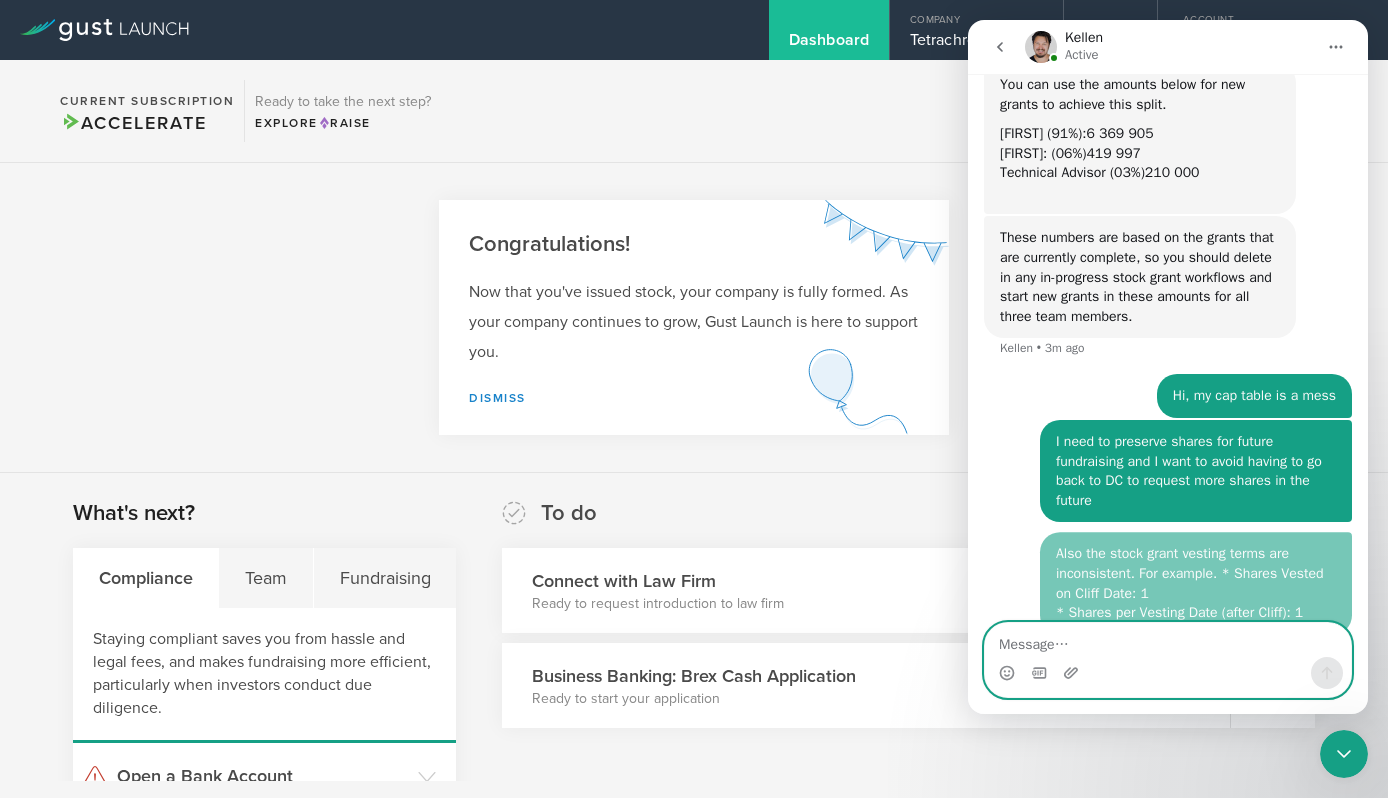 scroll, scrollTop: 2395, scrollLeft: 0, axis: vertical 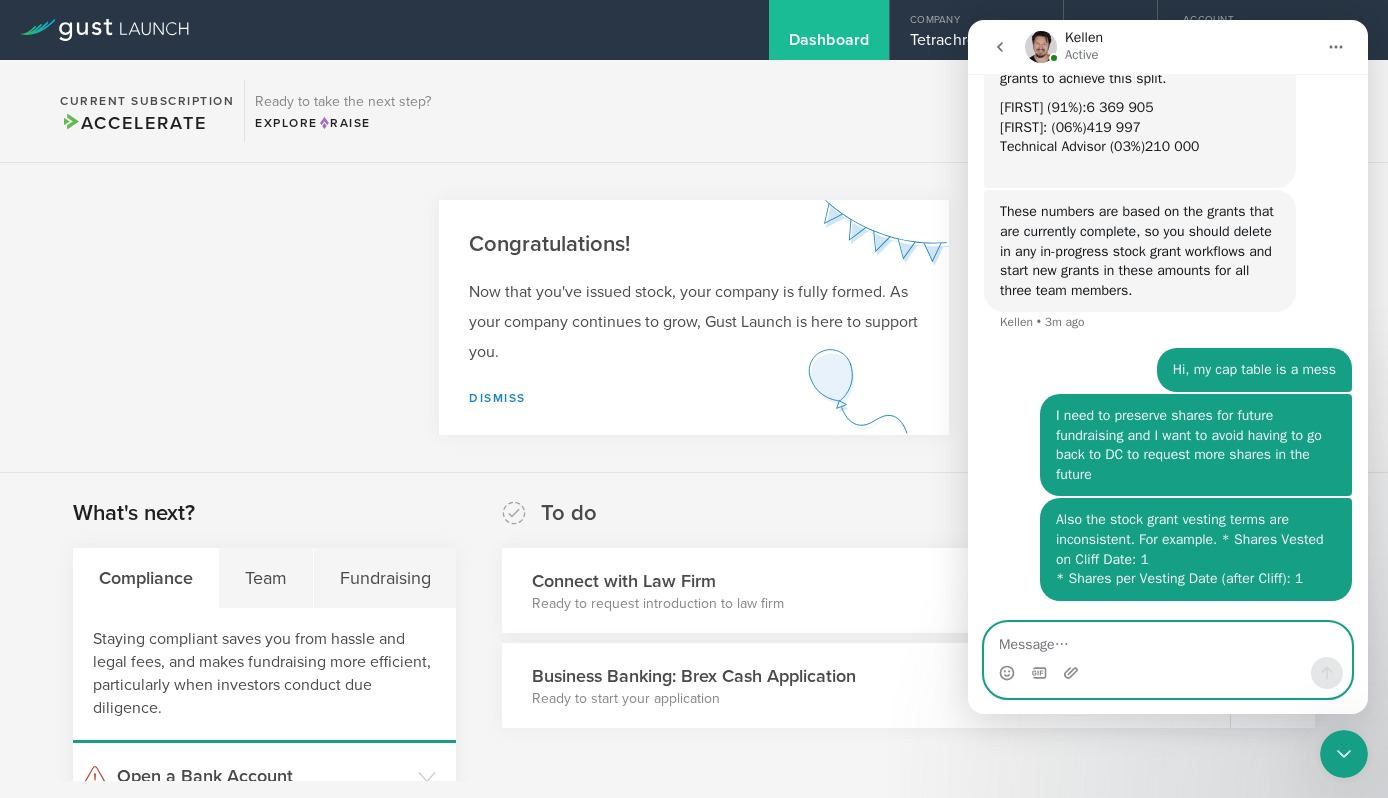 click at bounding box center (1168, 640) 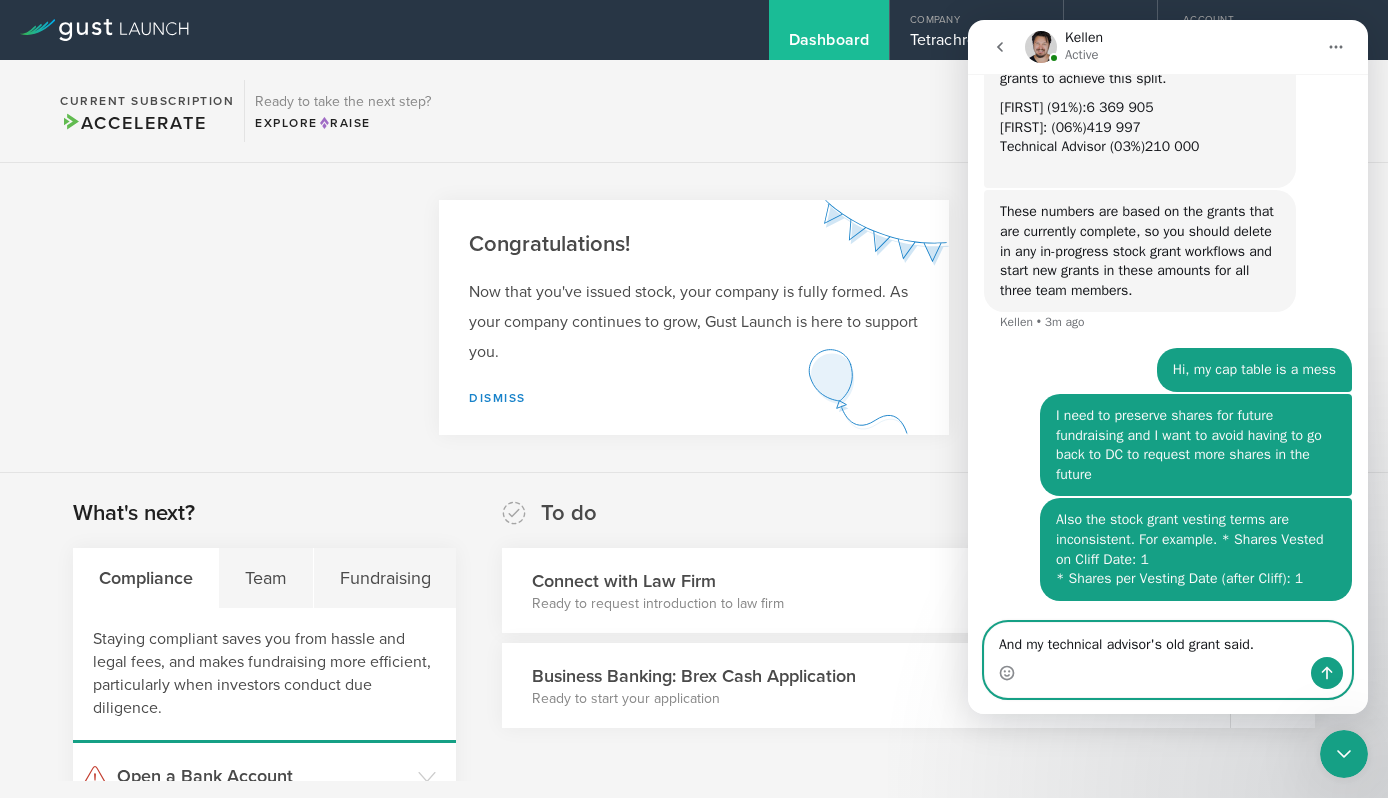 paste on "Shares Vested on Cliff Date 0
Shares per Vesting Date (after Cliff) 0" 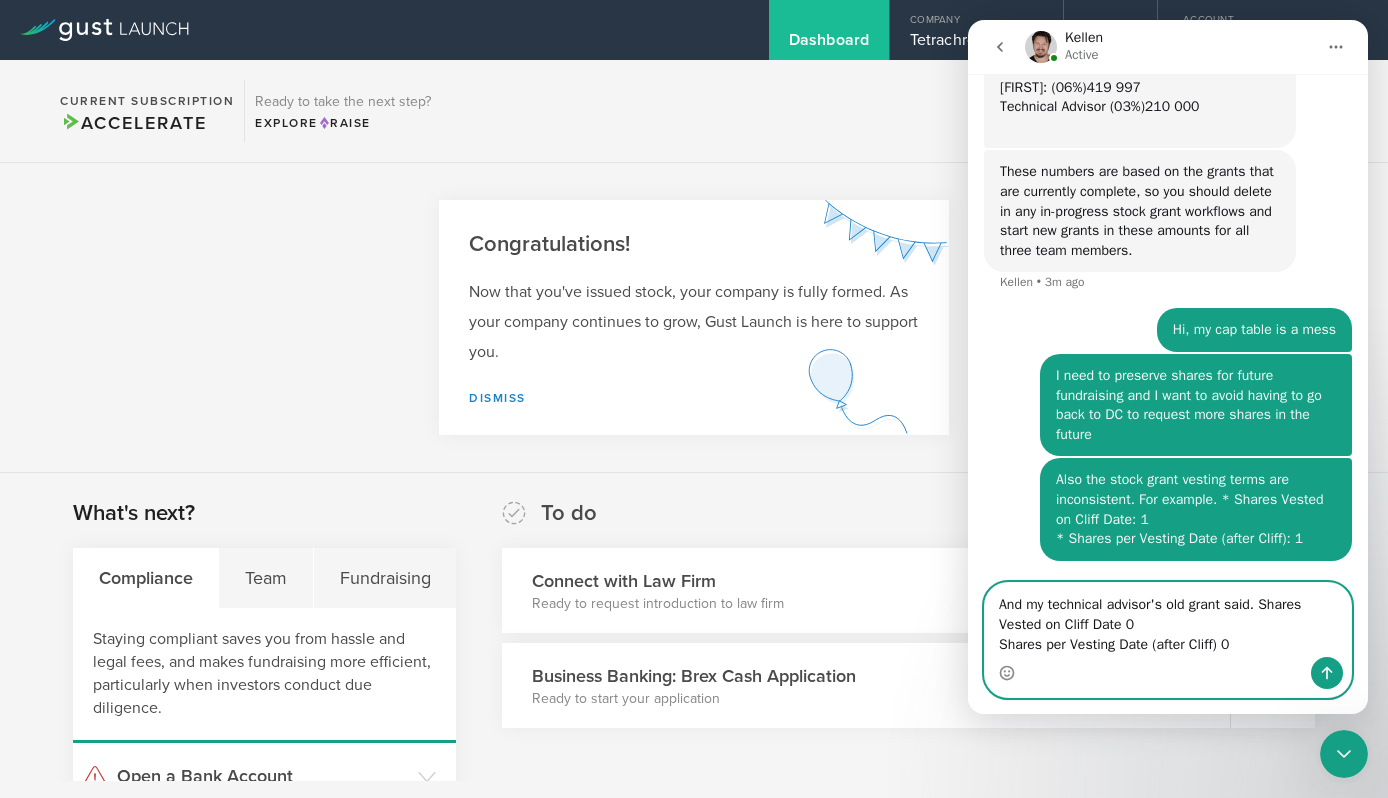 scroll, scrollTop: 2435, scrollLeft: 0, axis: vertical 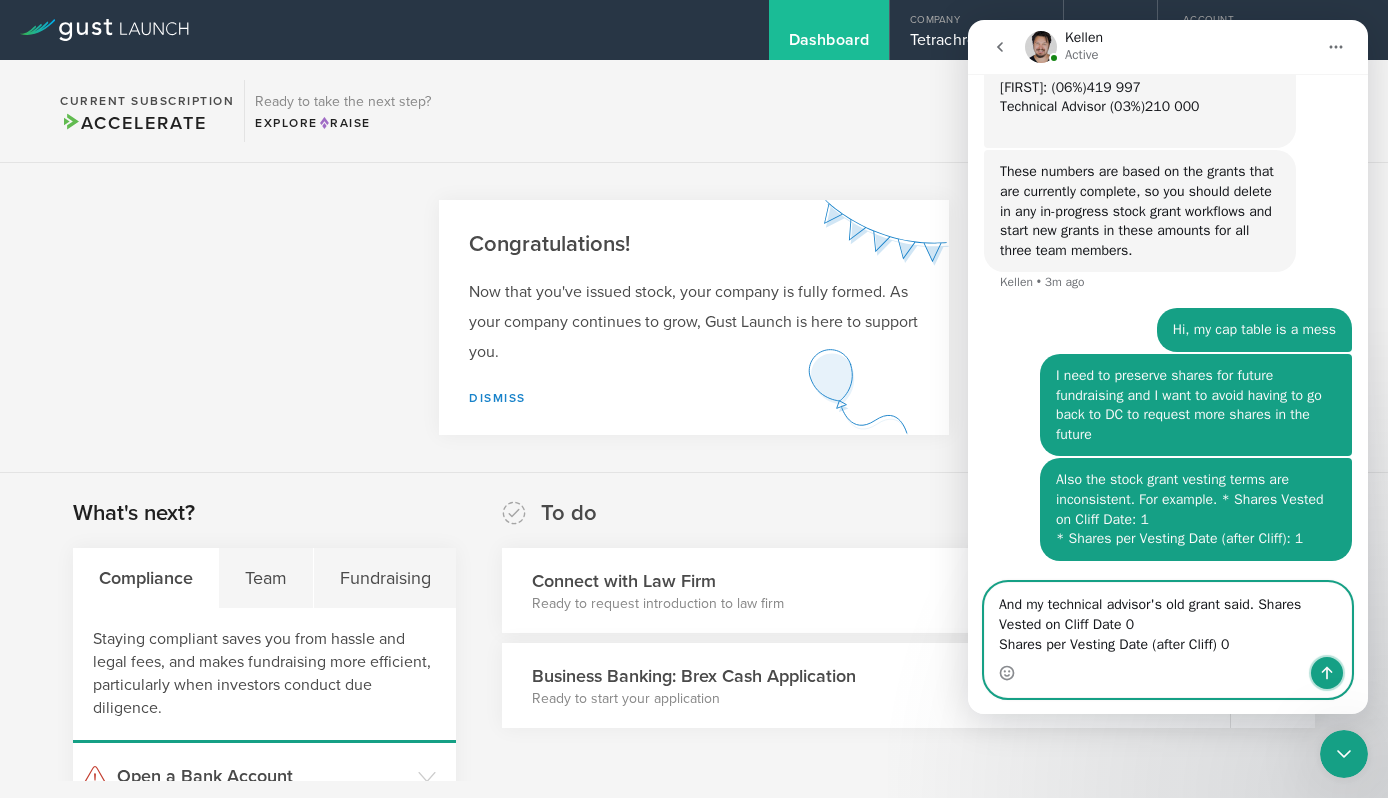 click at bounding box center [1327, 673] 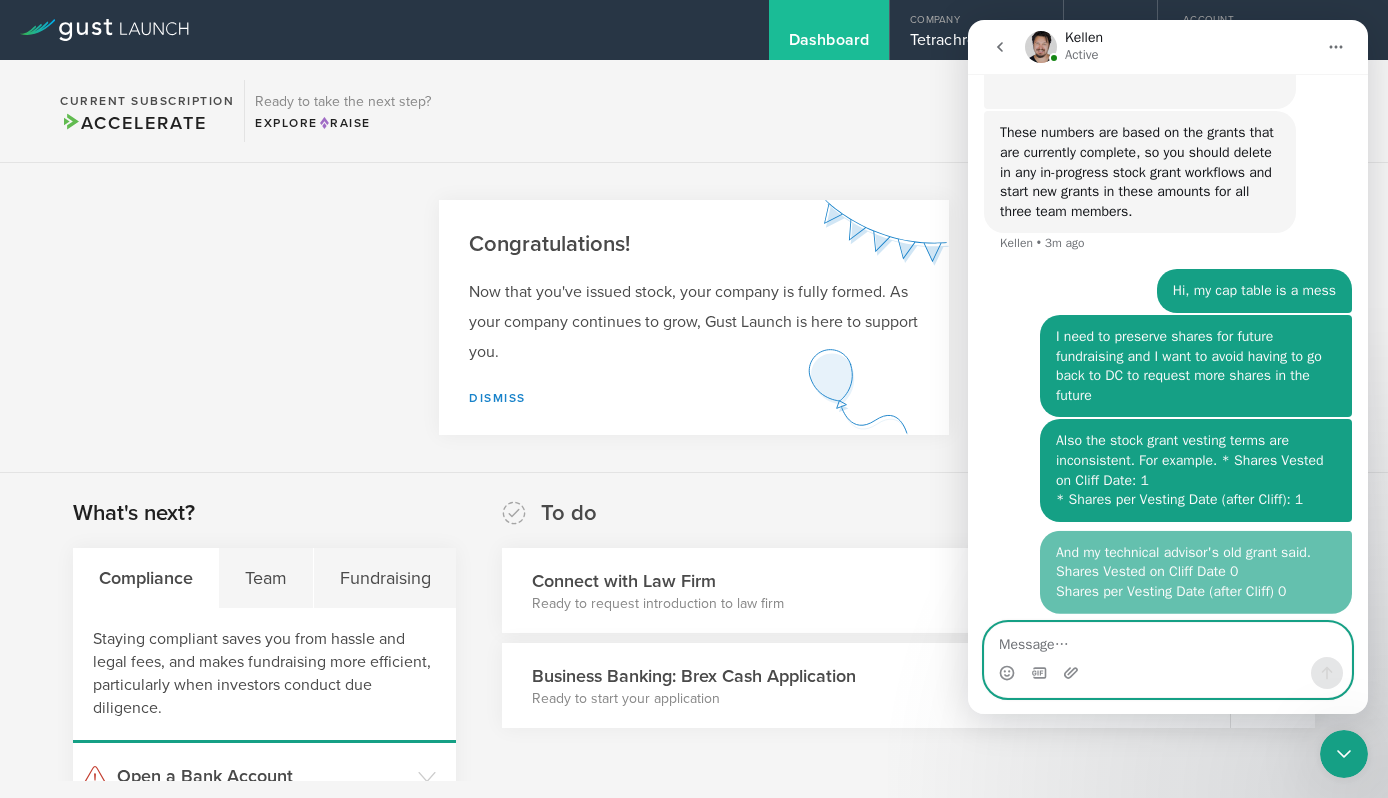 scroll, scrollTop: 2480, scrollLeft: 0, axis: vertical 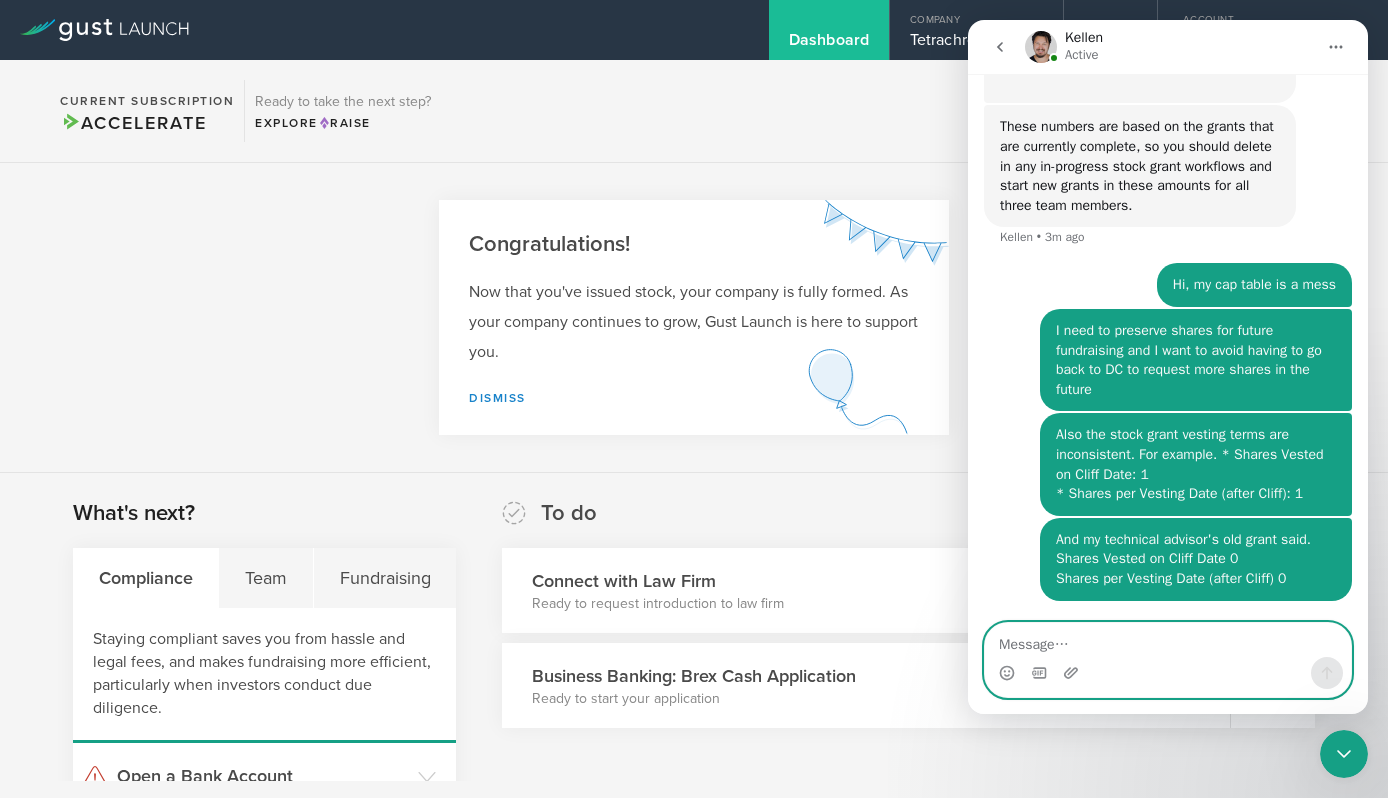 click at bounding box center (1168, 640) 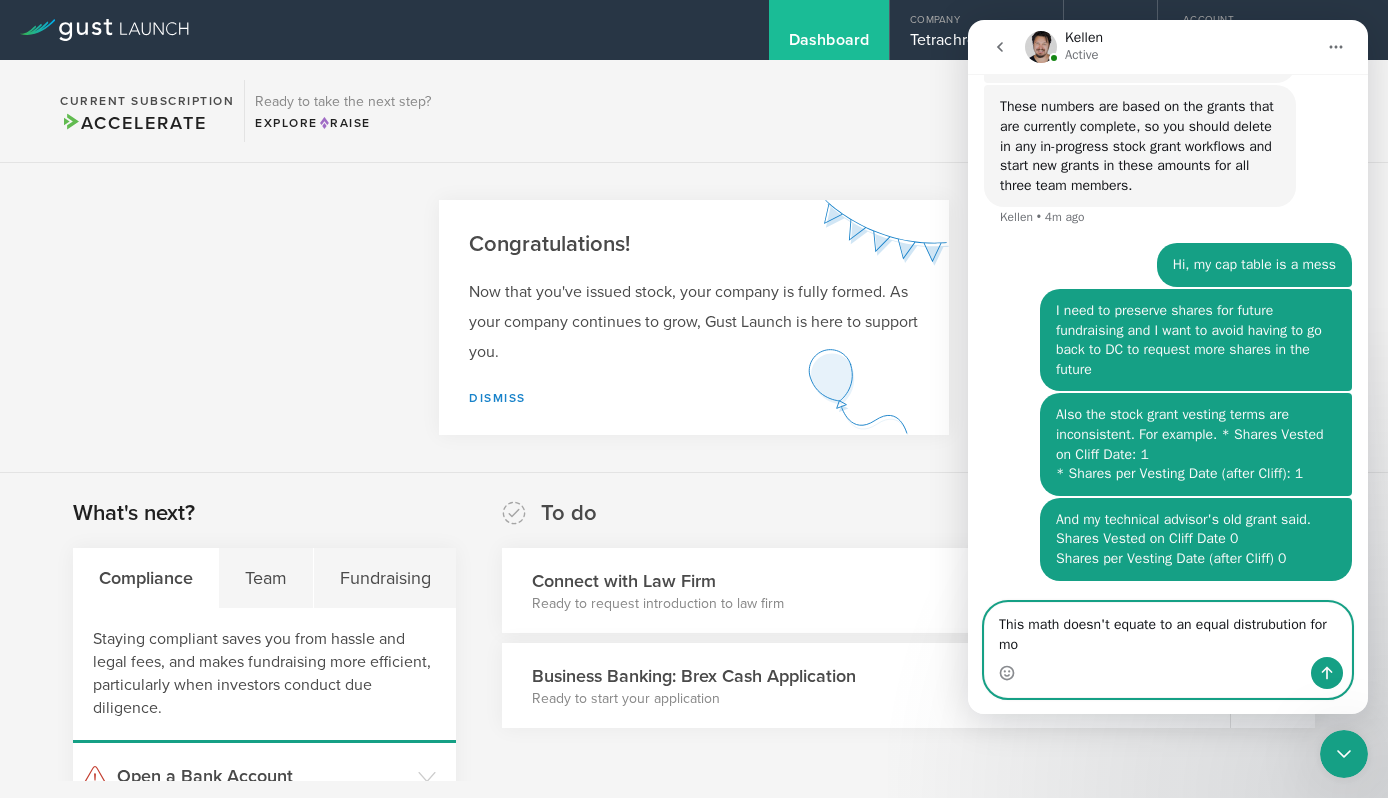 scroll, scrollTop: 2500, scrollLeft: 0, axis: vertical 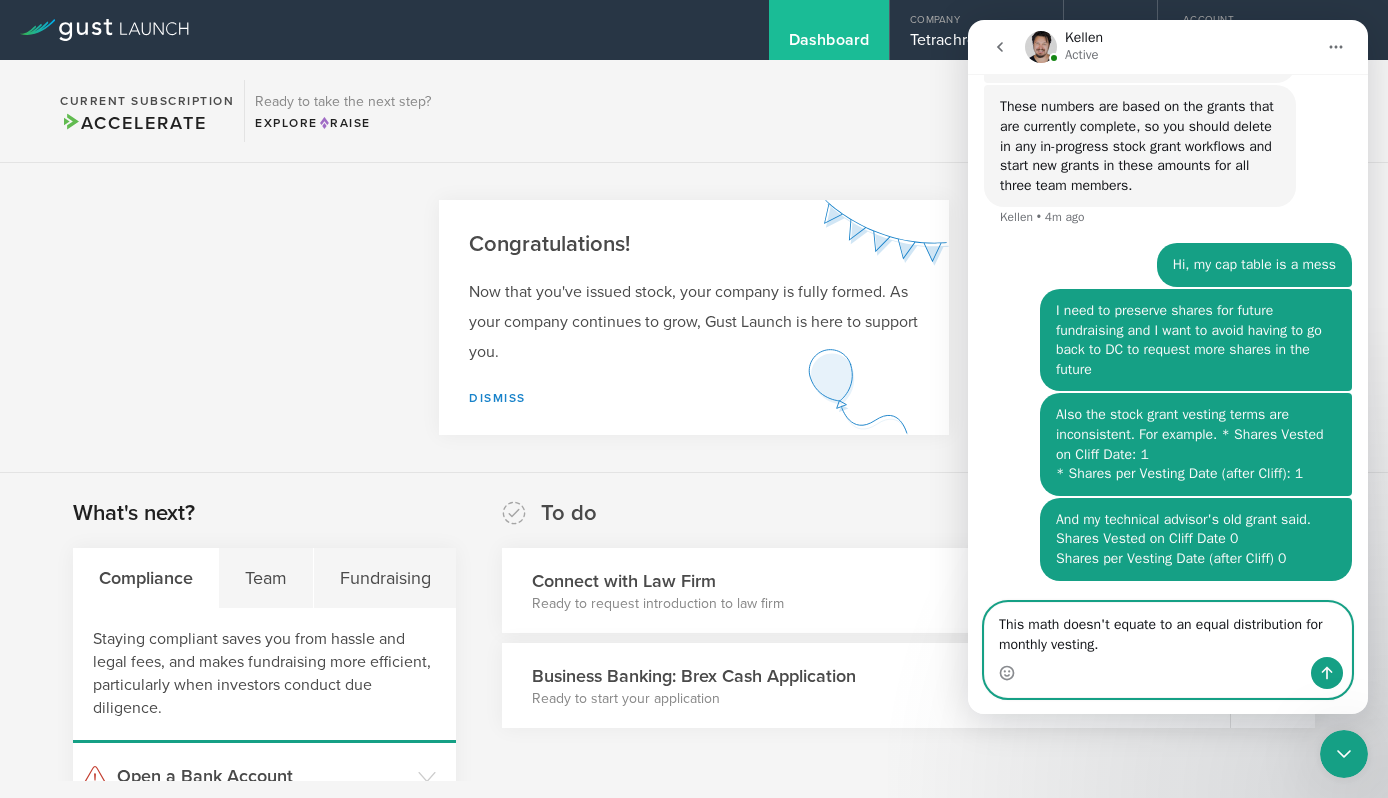 click on "This math doesn't equate to an equal distribution for monthly vesting." at bounding box center (1168, 630) 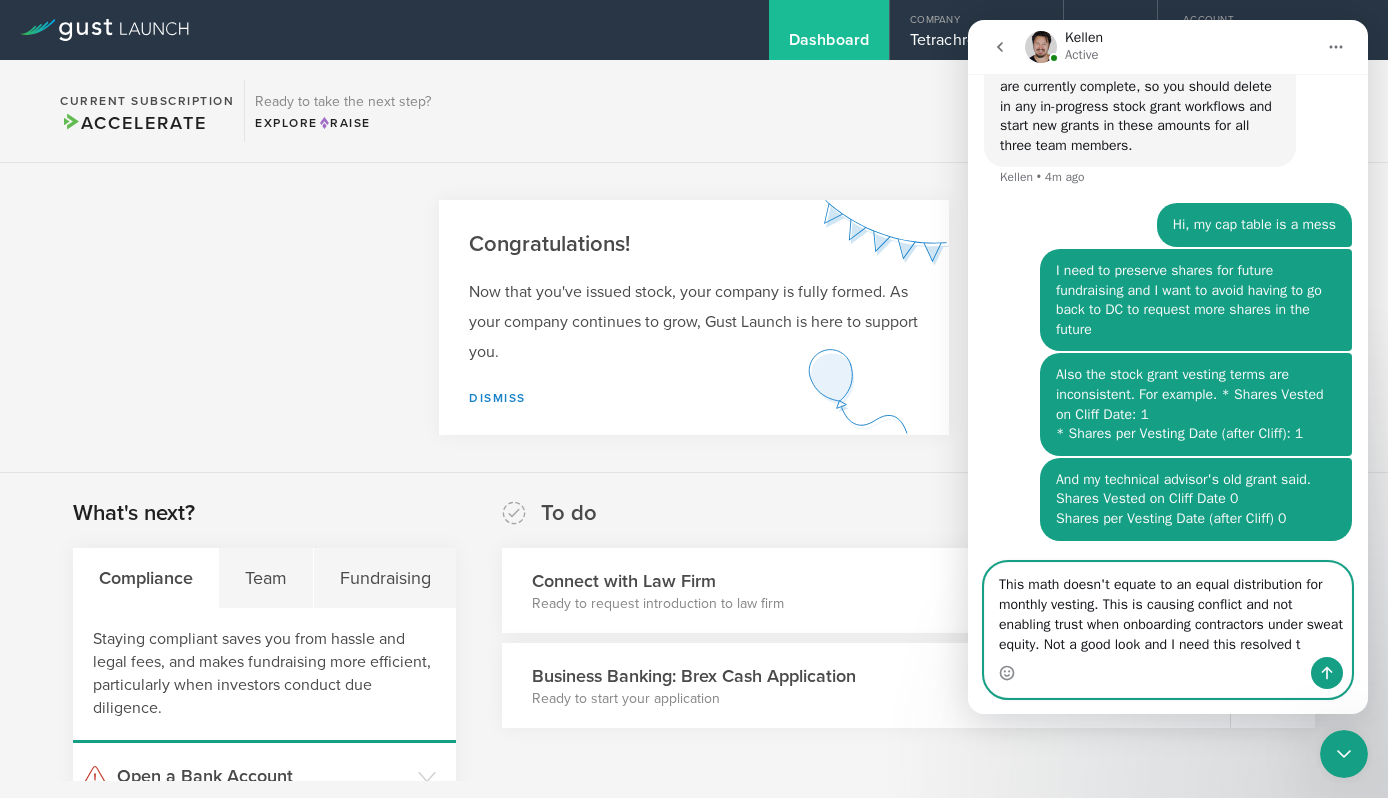 scroll, scrollTop: 2560, scrollLeft: 0, axis: vertical 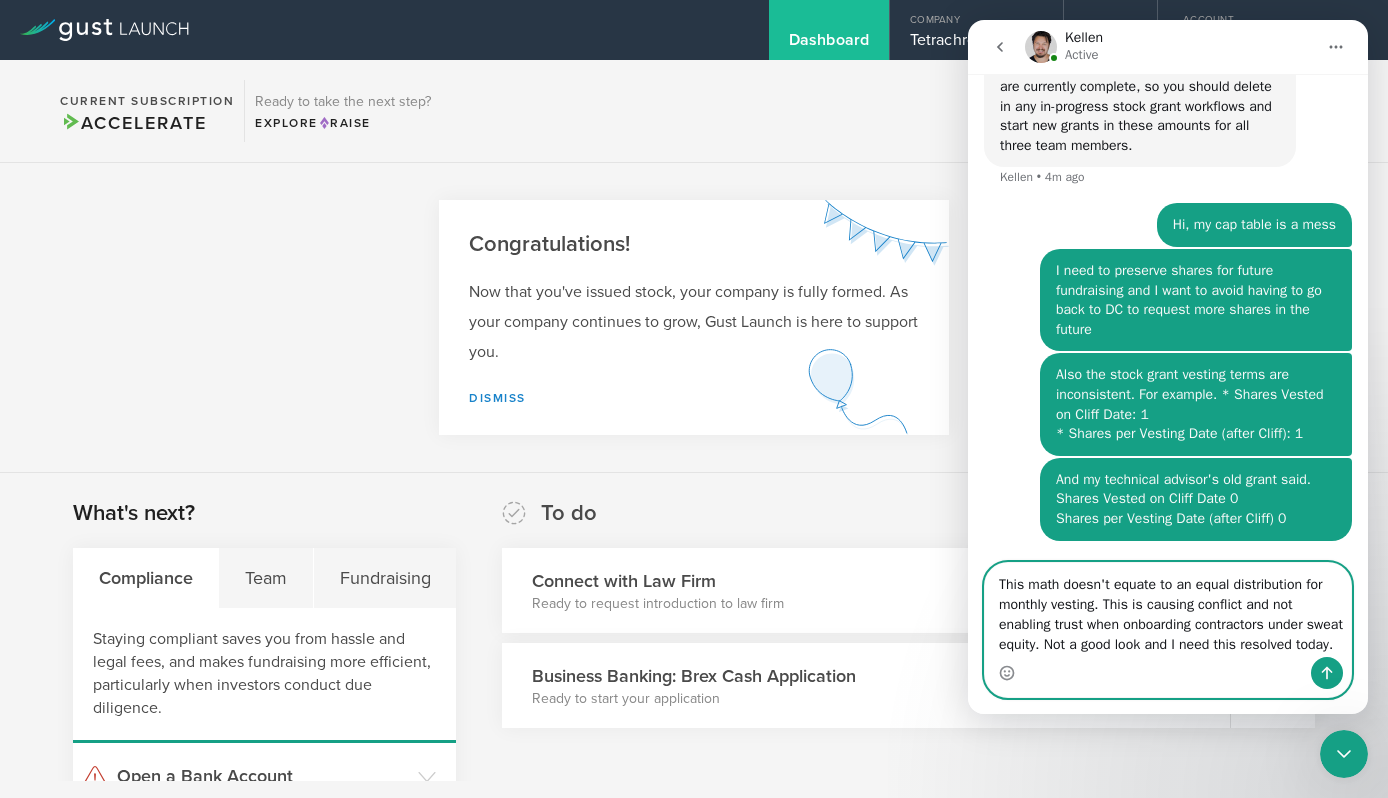 type on "This math doesn't equate to an equal distribution for monthly vesting. This is causing conflict and not enabling trust when onboarding contractors under sweat equity. Not a good look and I need this resolved today." 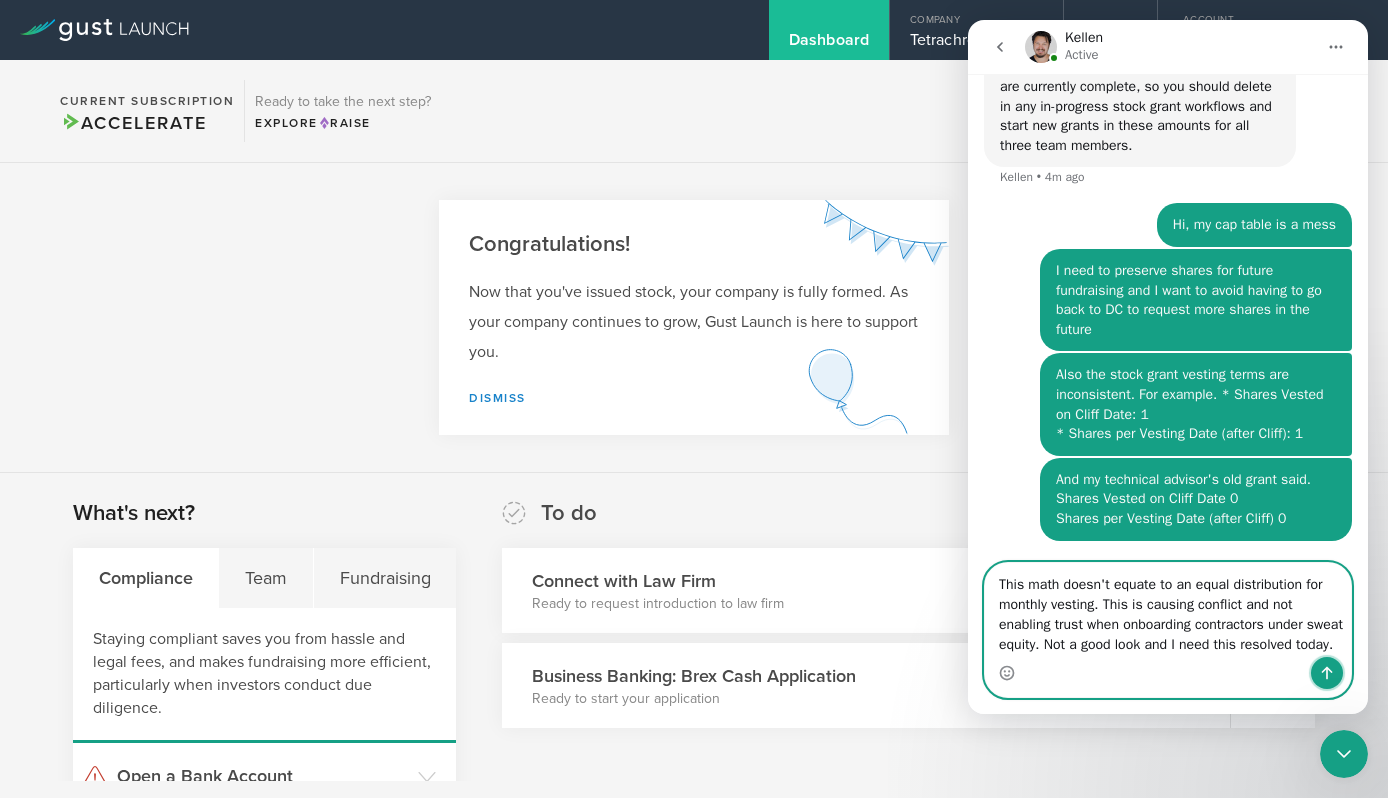click 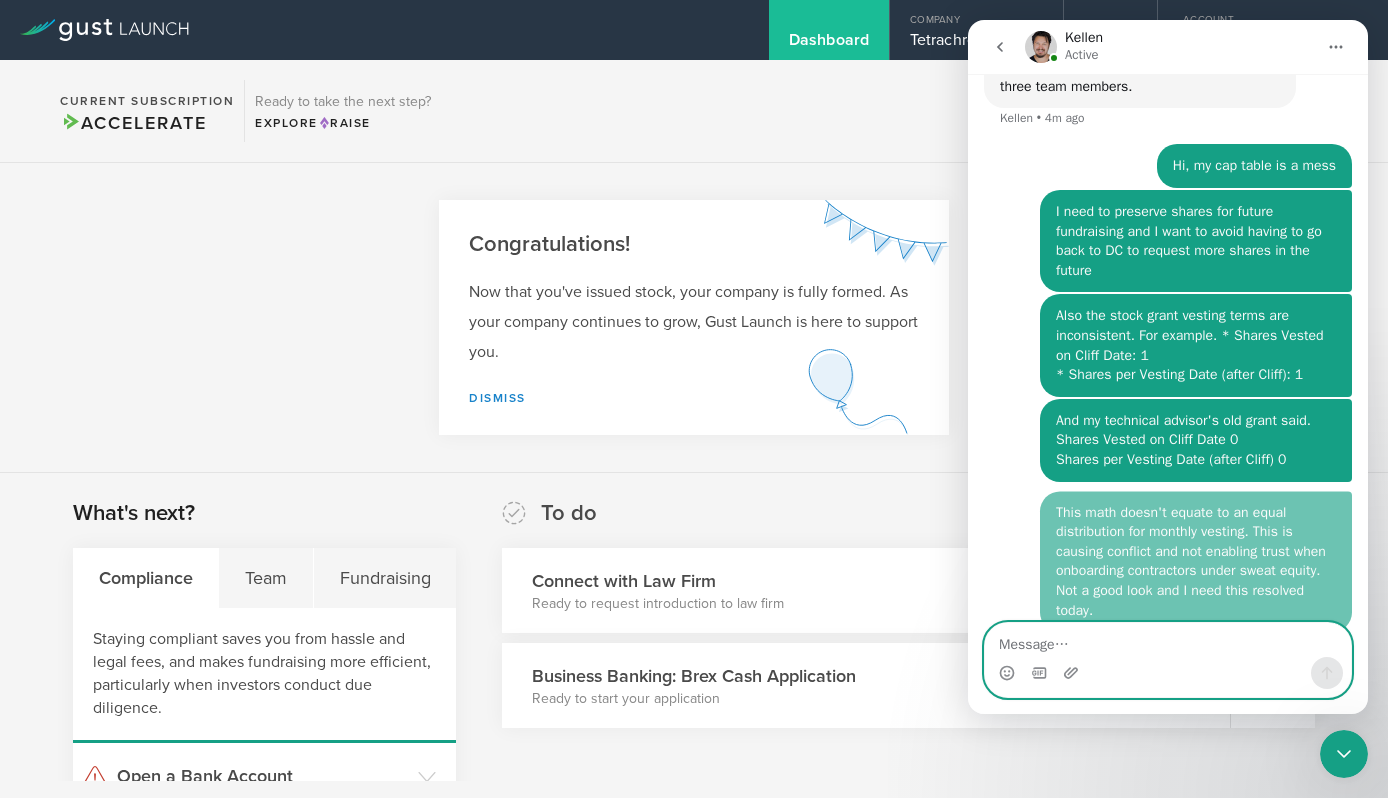scroll, scrollTop: 2623, scrollLeft: 0, axis: vertical 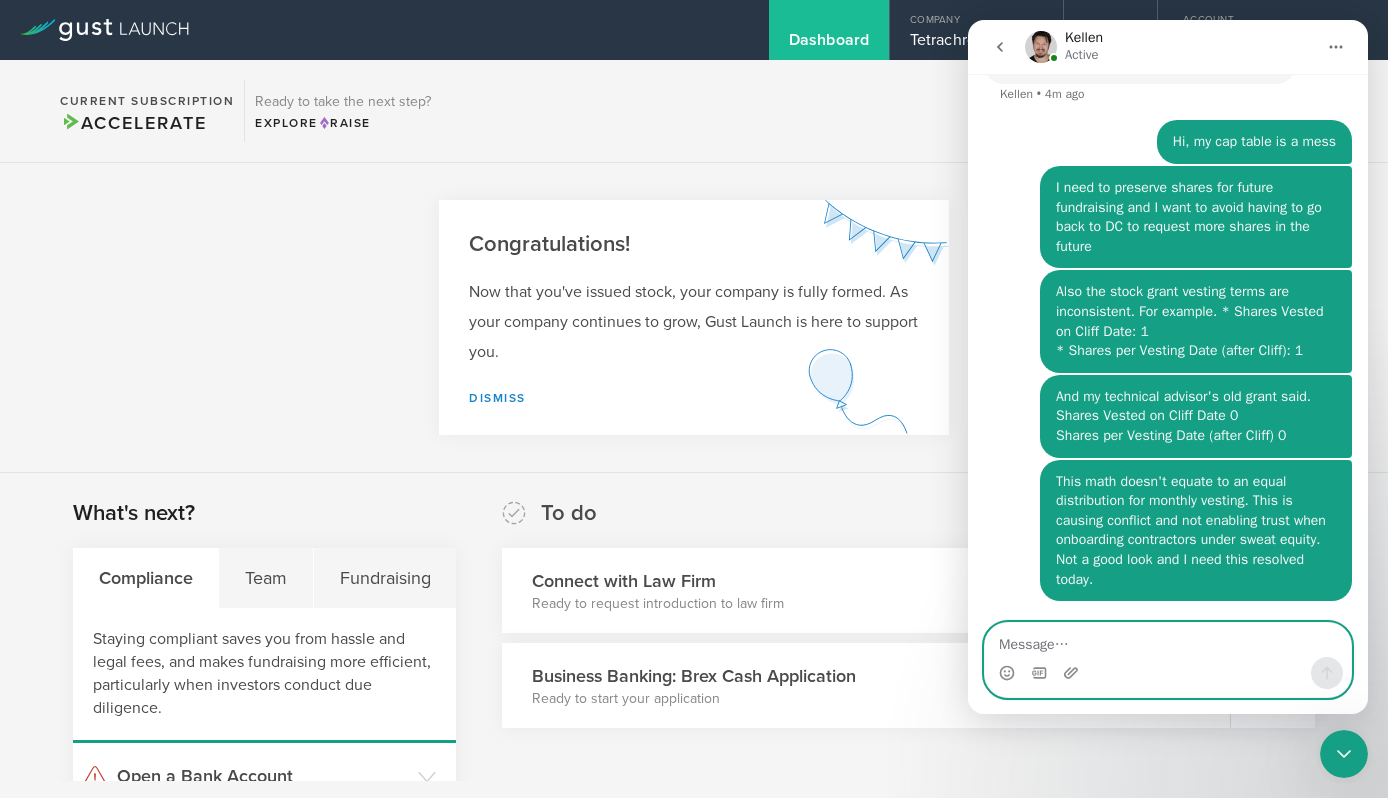 click at bounding box center [1168, 640] 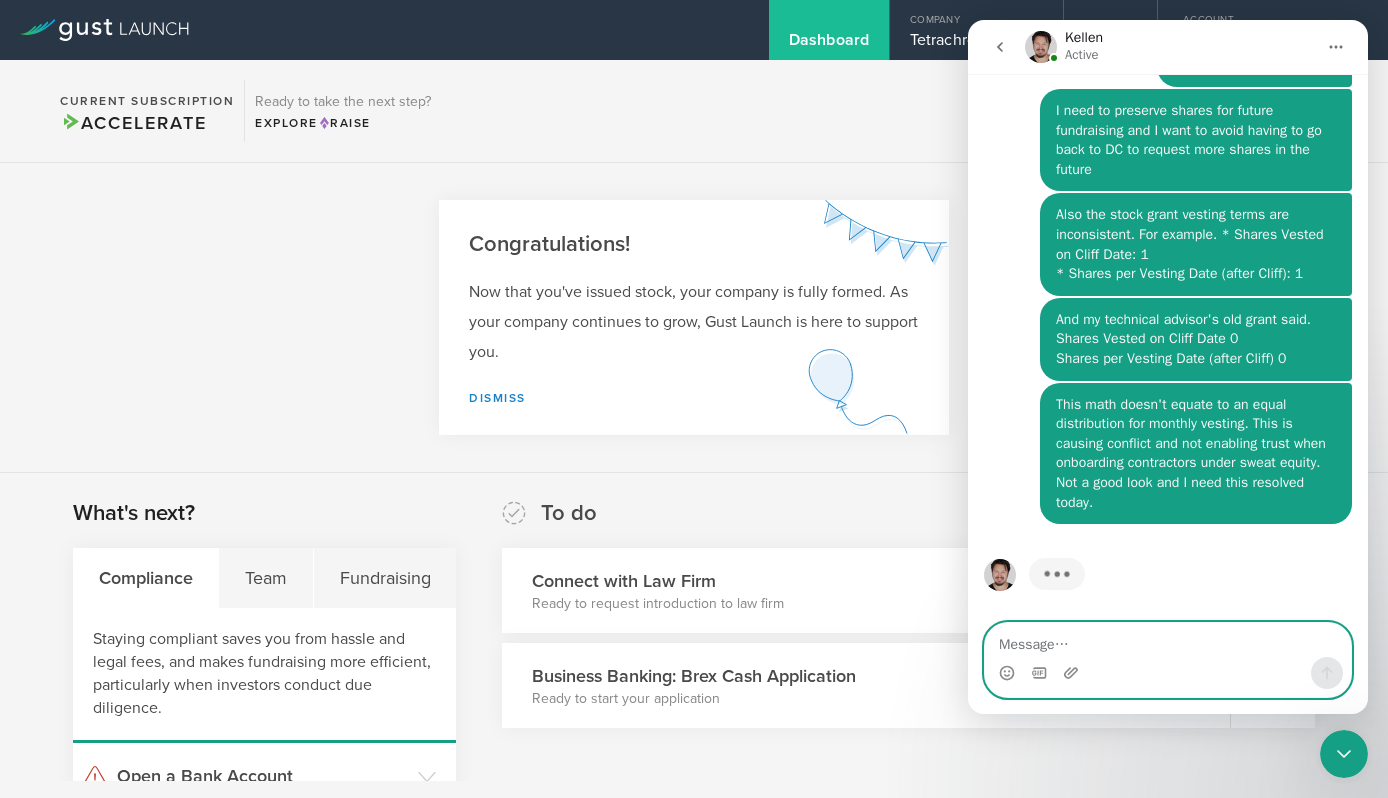scroll, scrollTop: 2686, scrollLeft: 0, axis: vertical 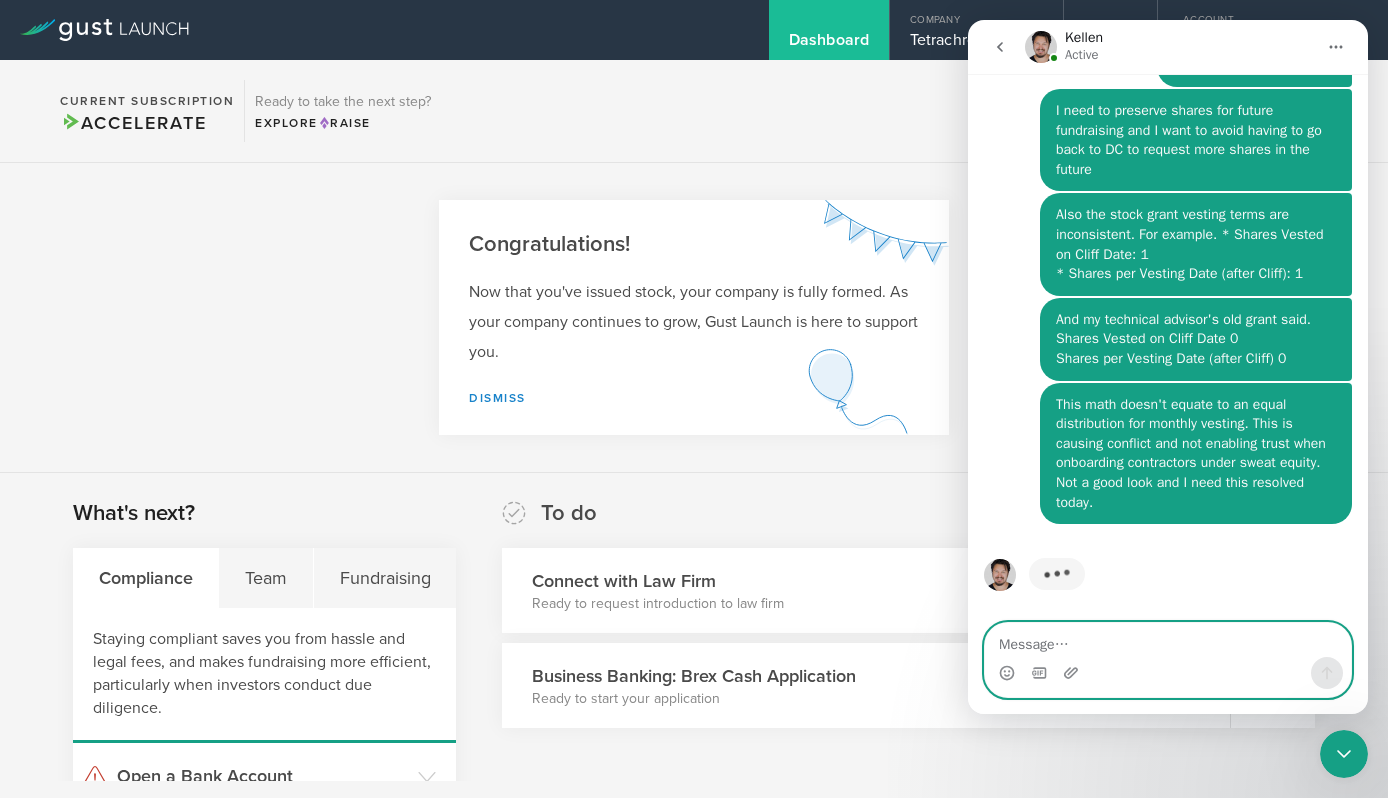 click at bounding box center (1168, 640) 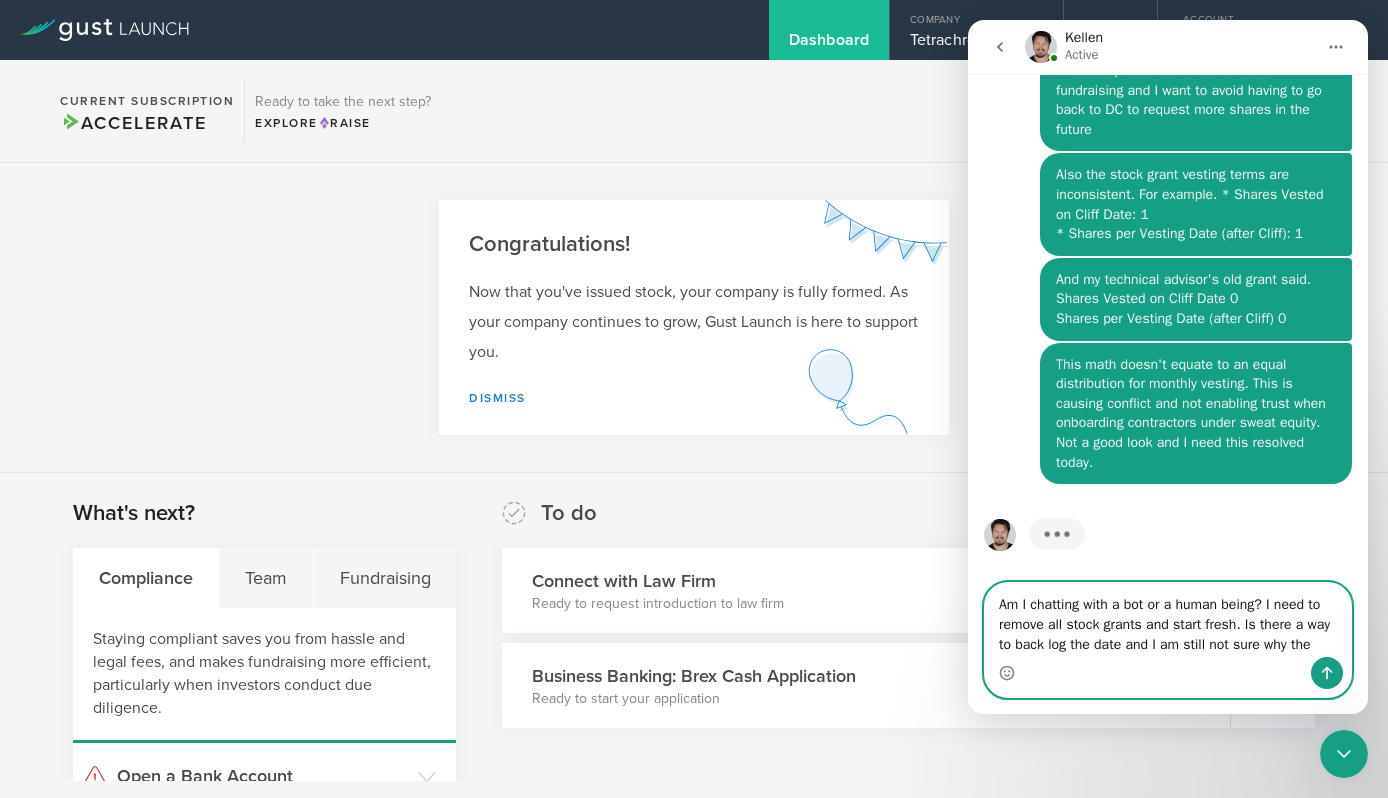 scroll, scrollTop: 2760, scrollLeft: 0, axis: vertical 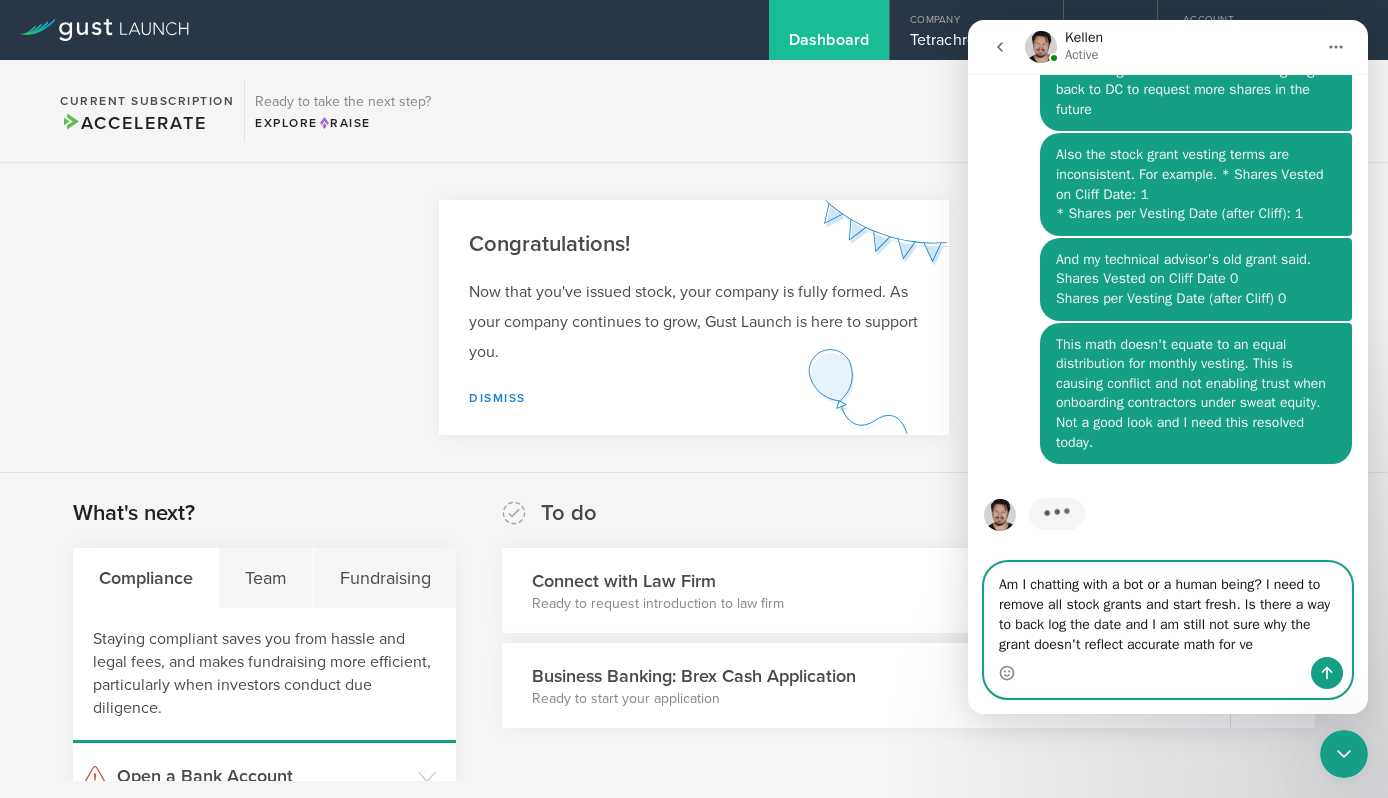 click on "Am I chatting with a bot or a human being? I need to remove all stock grants and start fresh. Is there a way to back log the date and I am still not sure why the grant doesn't reflect accurate math for ve" at bounding box center [1168, 610] 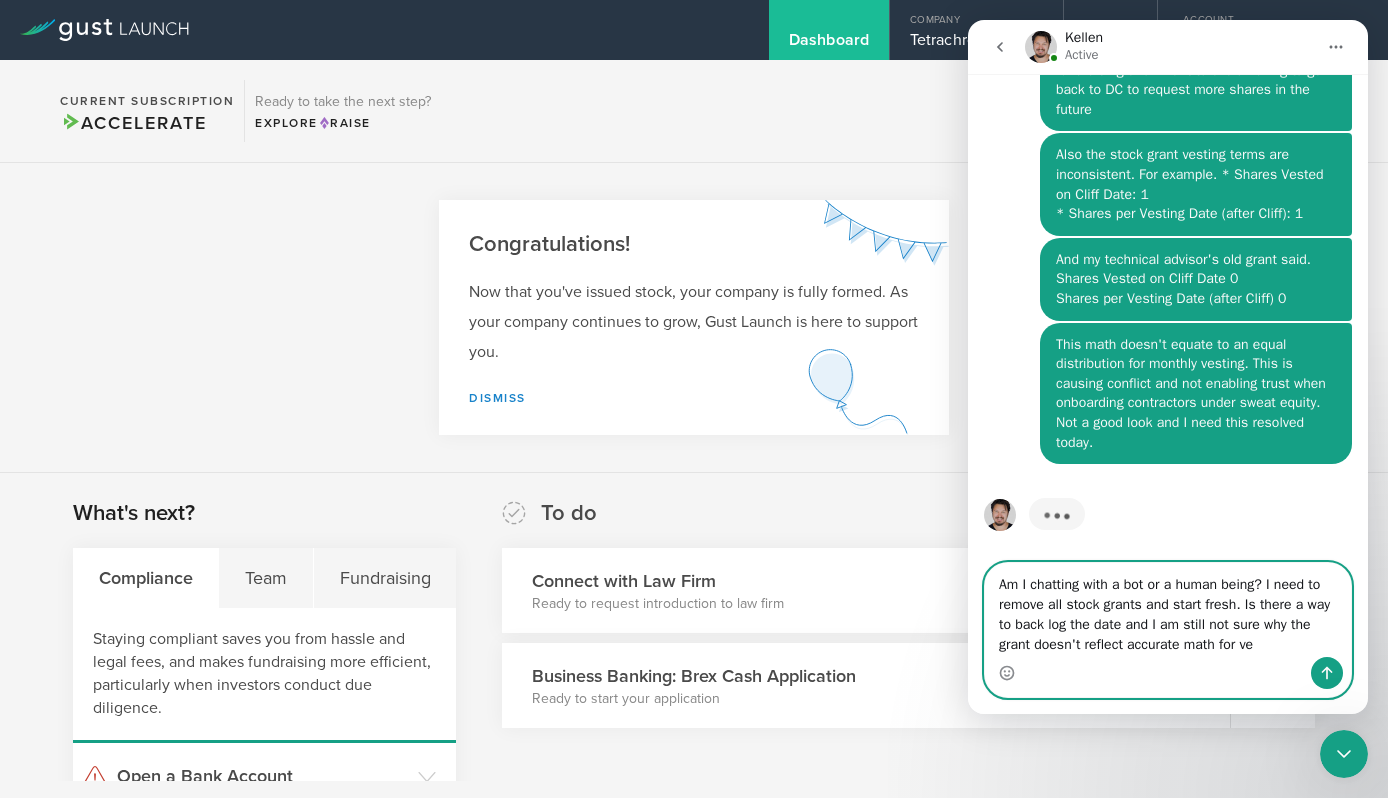 click on "Am I chatting with a bot or a human being? I need to remove all stock grants and start fresh. Is there a way to back log the date and I am still not sure why the grant doesn't reflect accurate math for ve" at bounding box center [1168, 610] 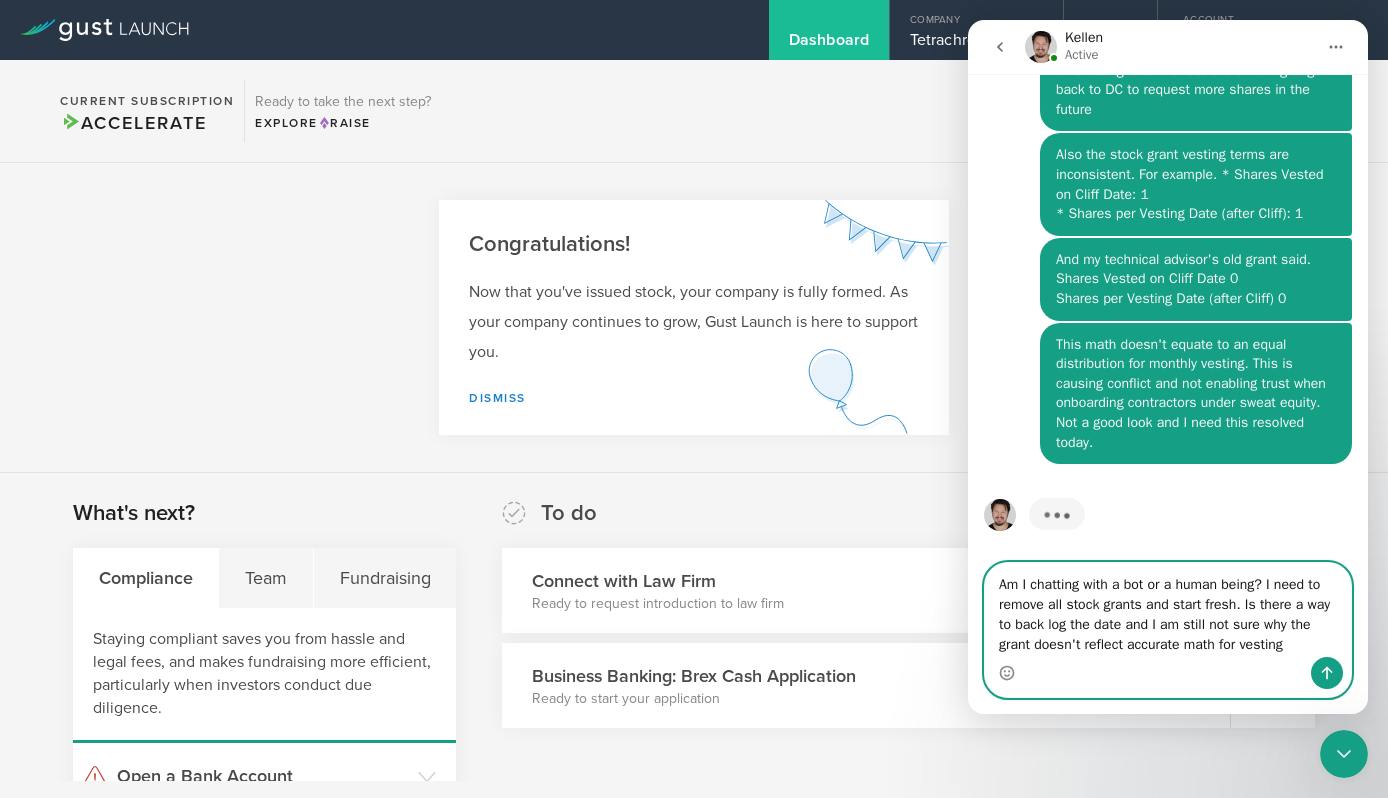 type on "Am I chatting with a bot or a human being? I need to remove all stock grants and start fresh. Is there a way to back log the date and I am still not sure why the grant doesn't reflect accurate math for vesting" 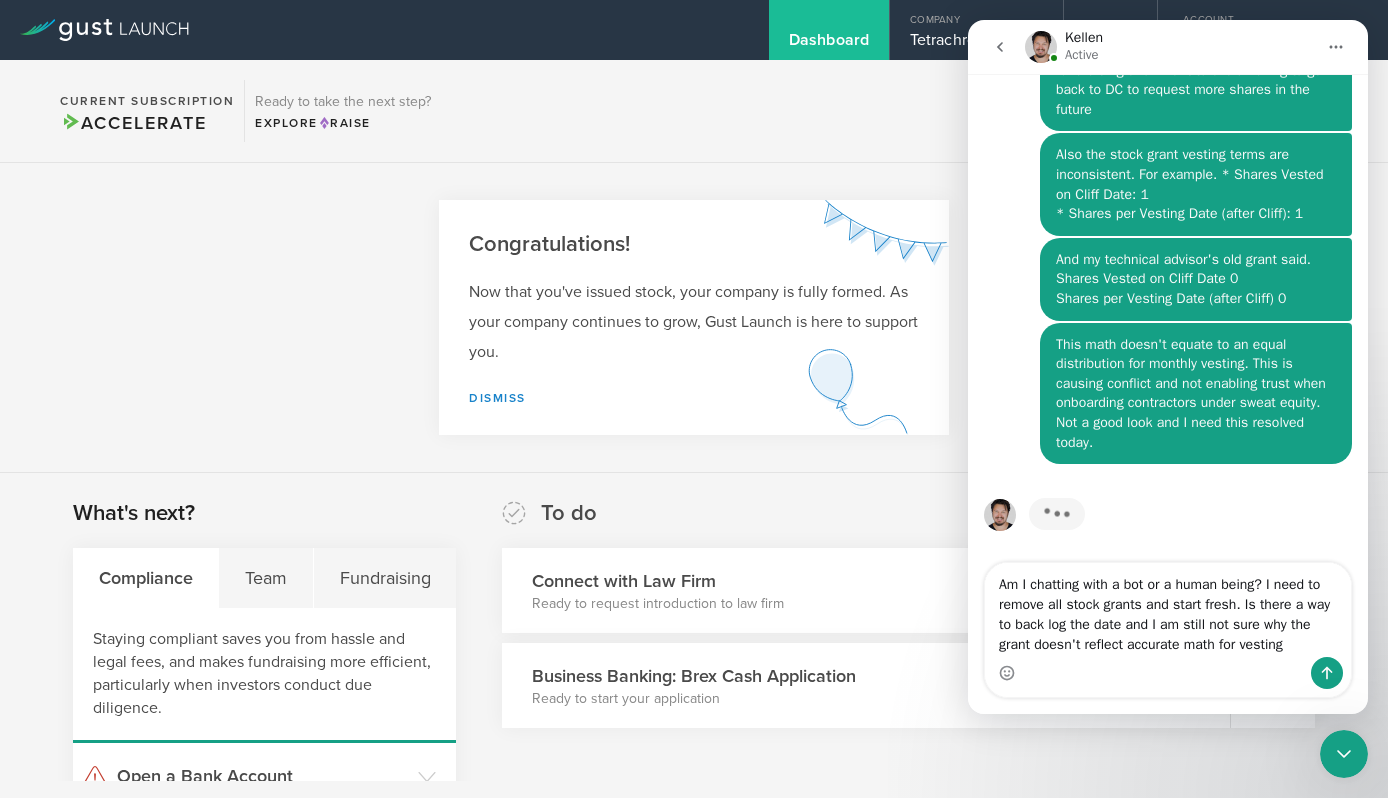 click at bounding box center (1327, 673) 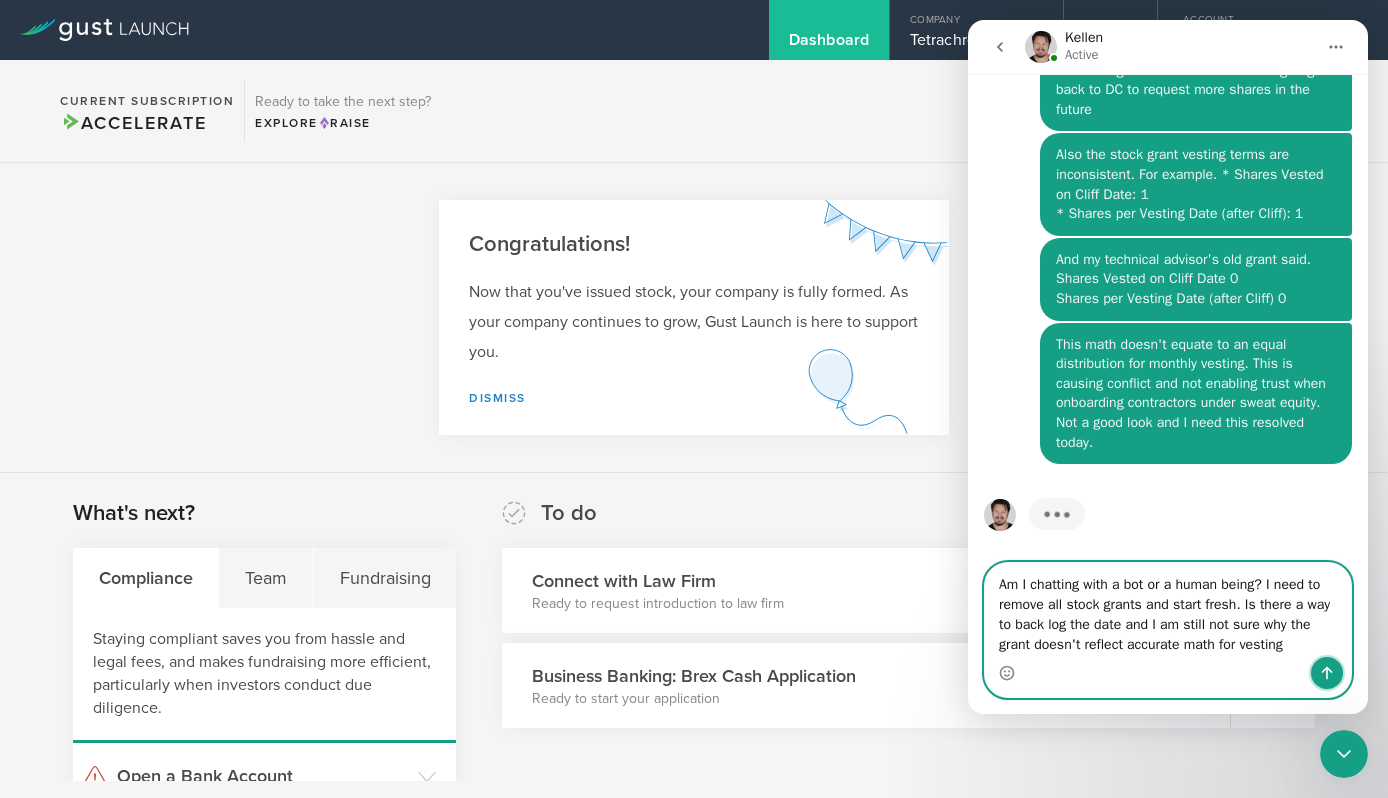 click 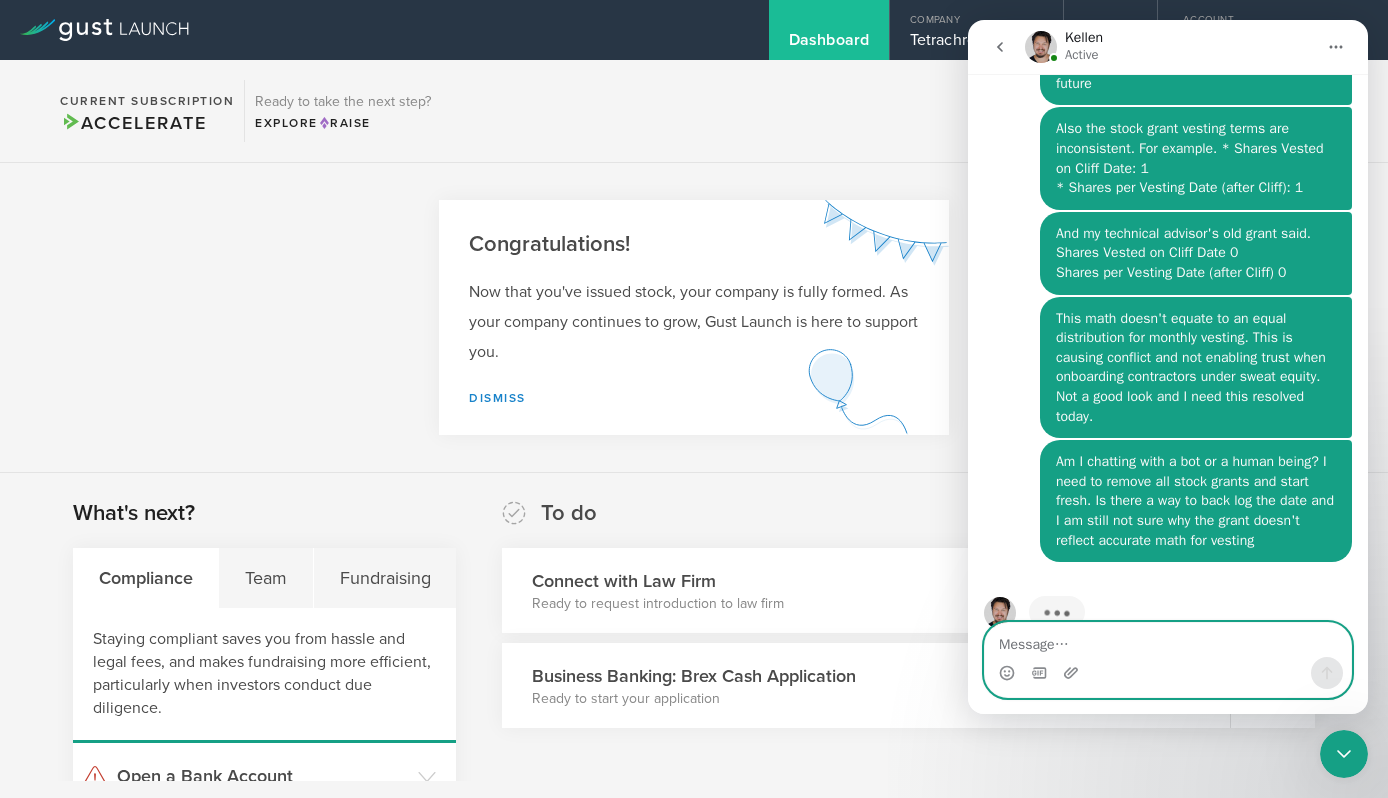 scroll, scrollTop: 2824, scrollLeft: 0, axis: vertical 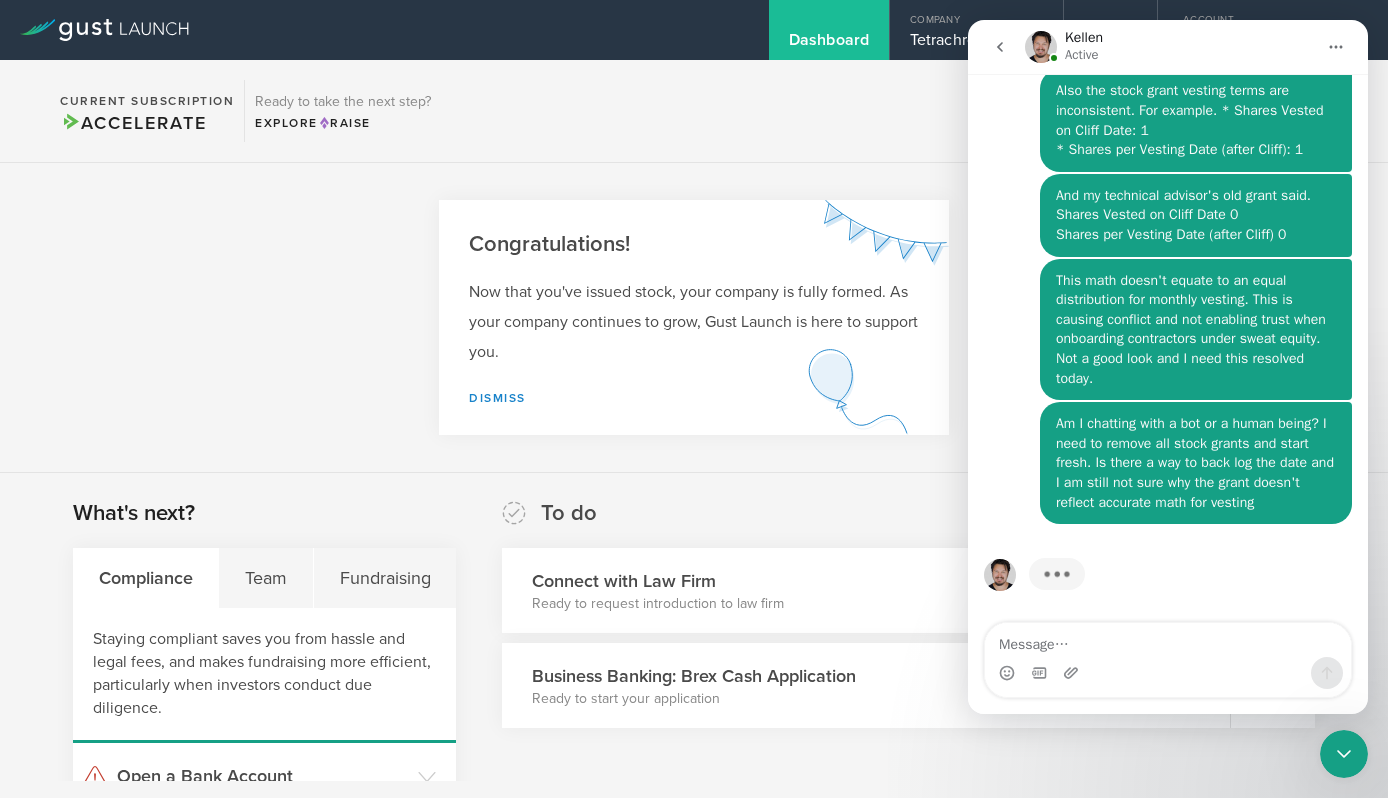 click at bounding box center [1168, 673] 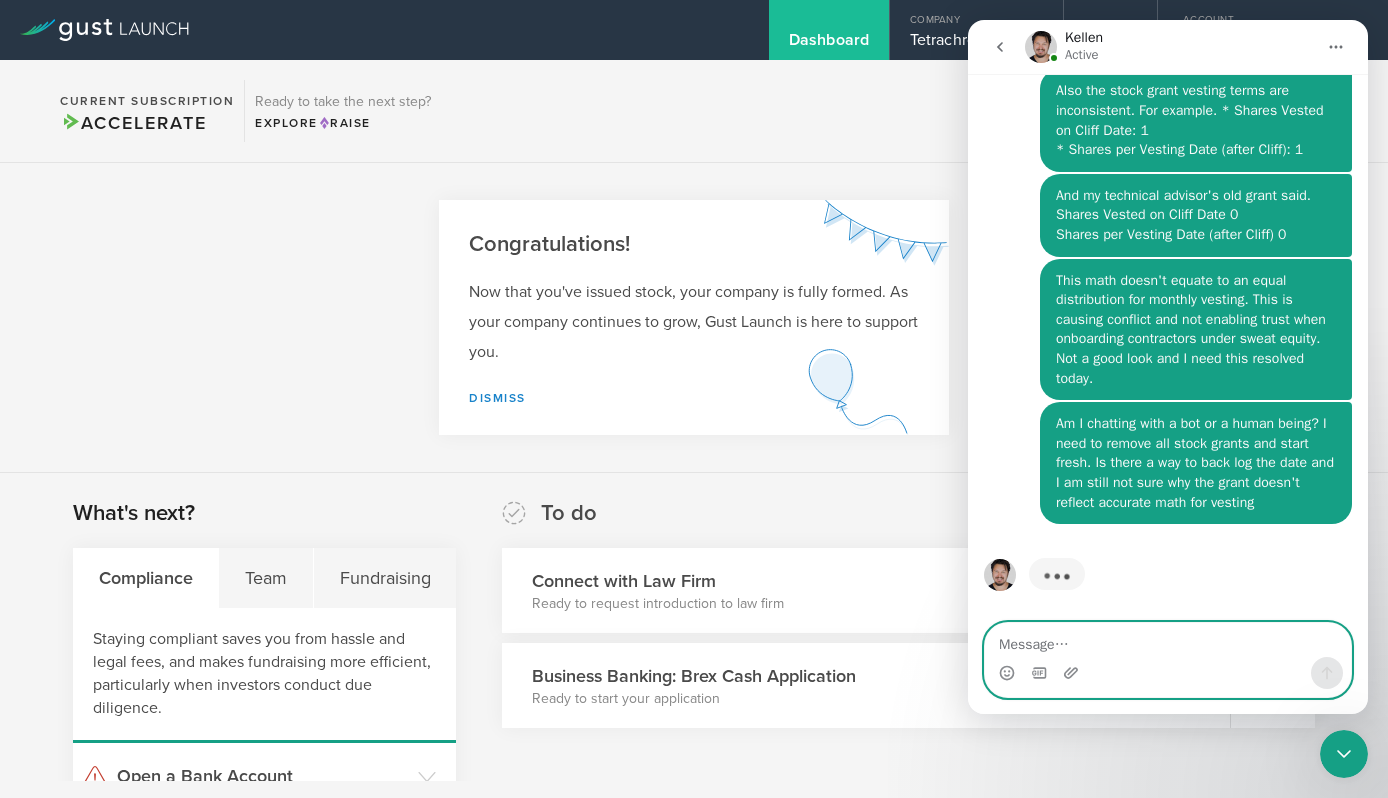 click at bounding box center [1168, 640] 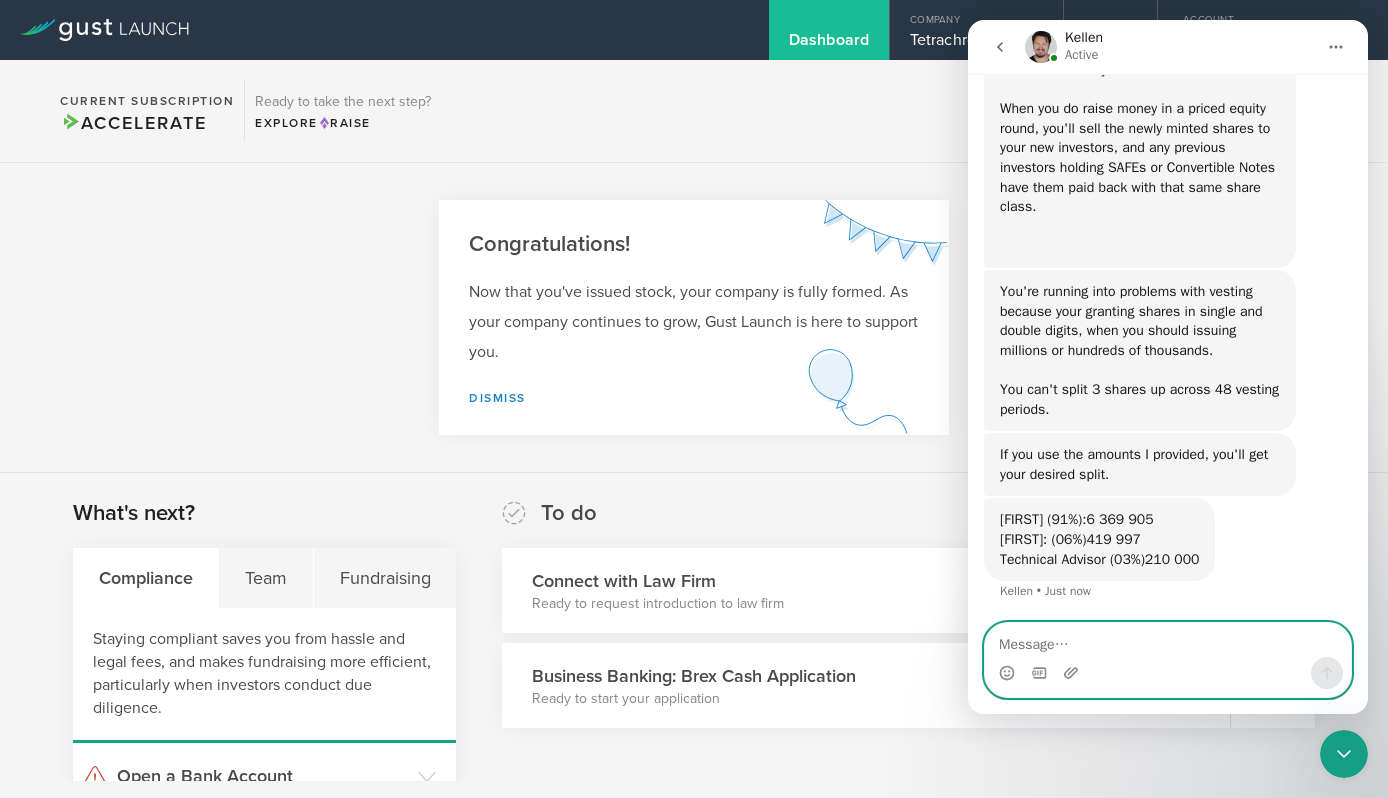 scroll, scrollTop: 3512, scrollLeft: 0, axis: vertical 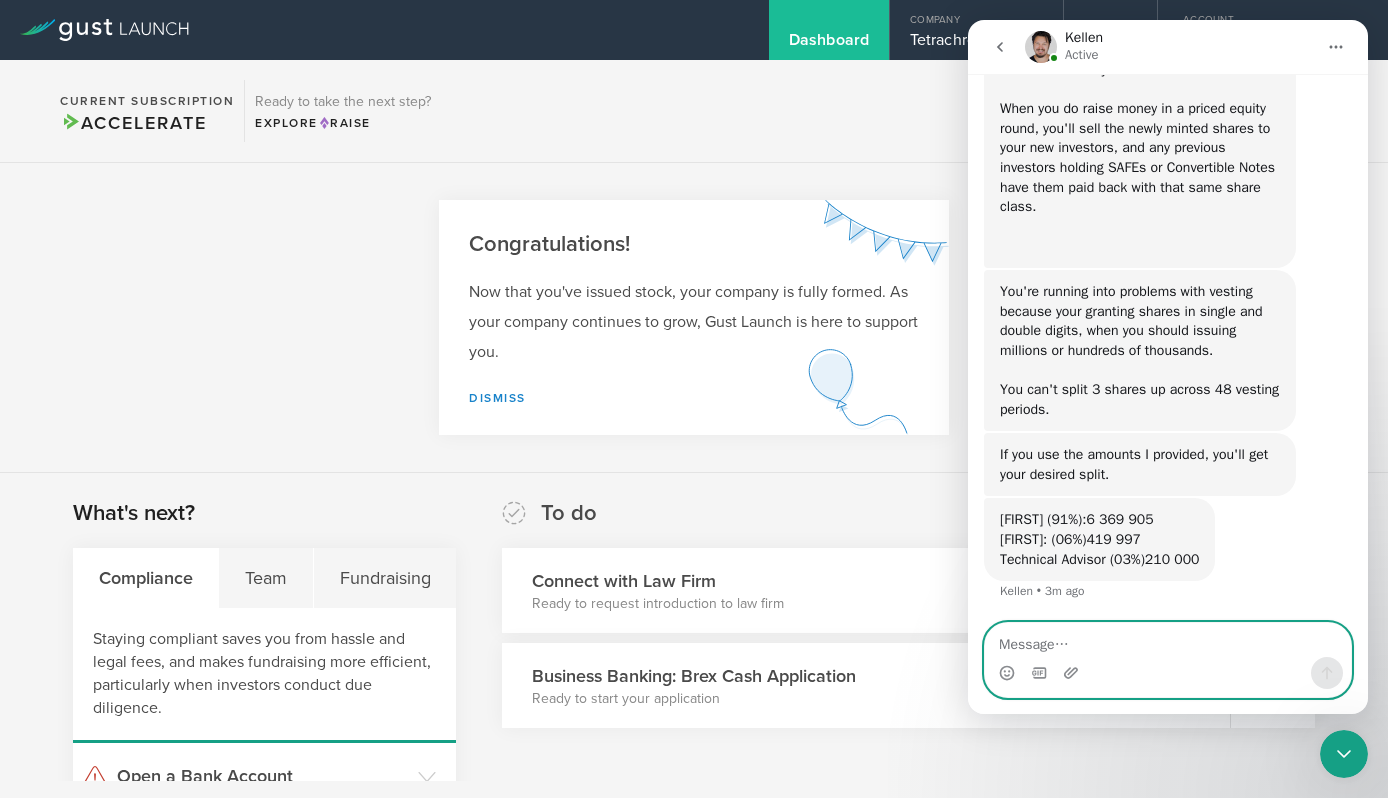 click at bounding box center (1168, 640) 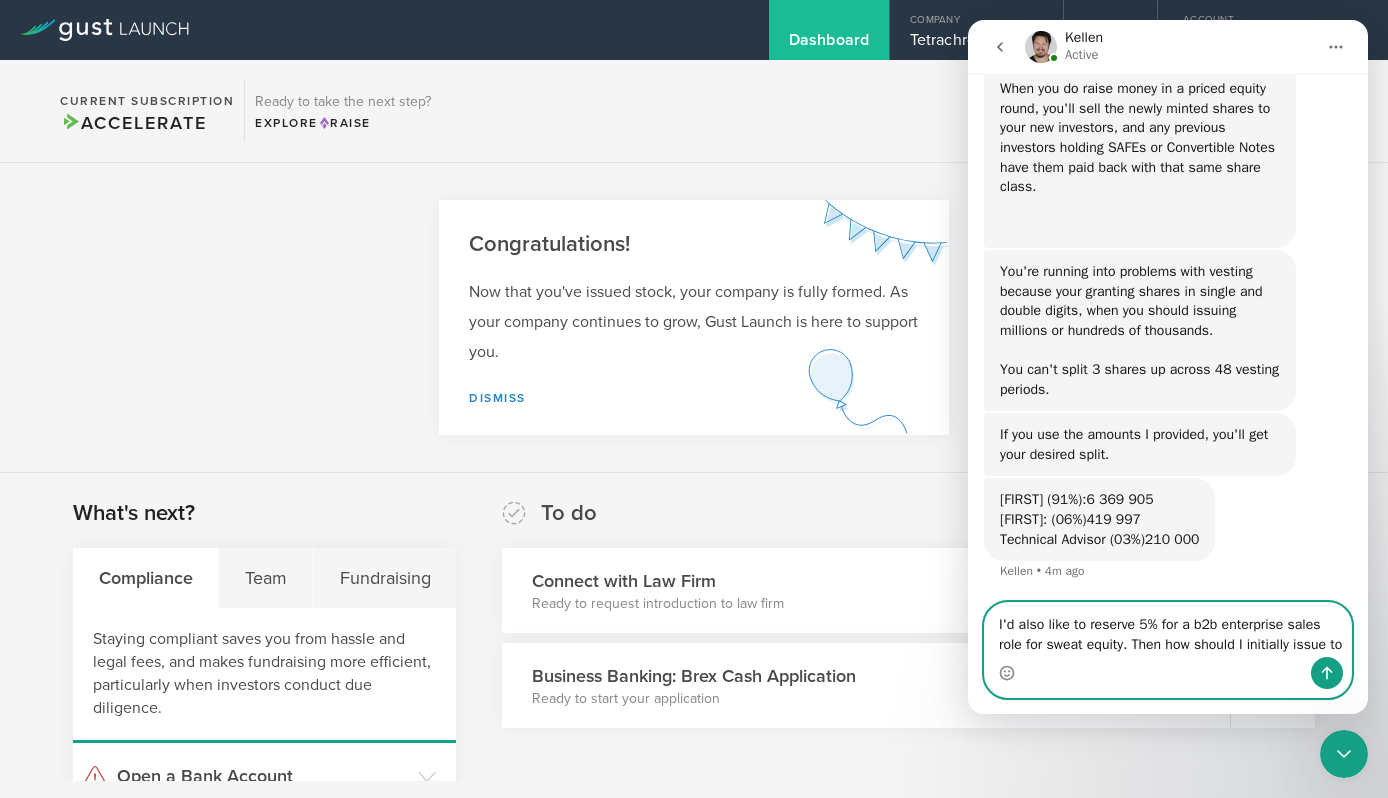 scroll, scrollTop: 3552, scrollLeft: 0, axis: vertical 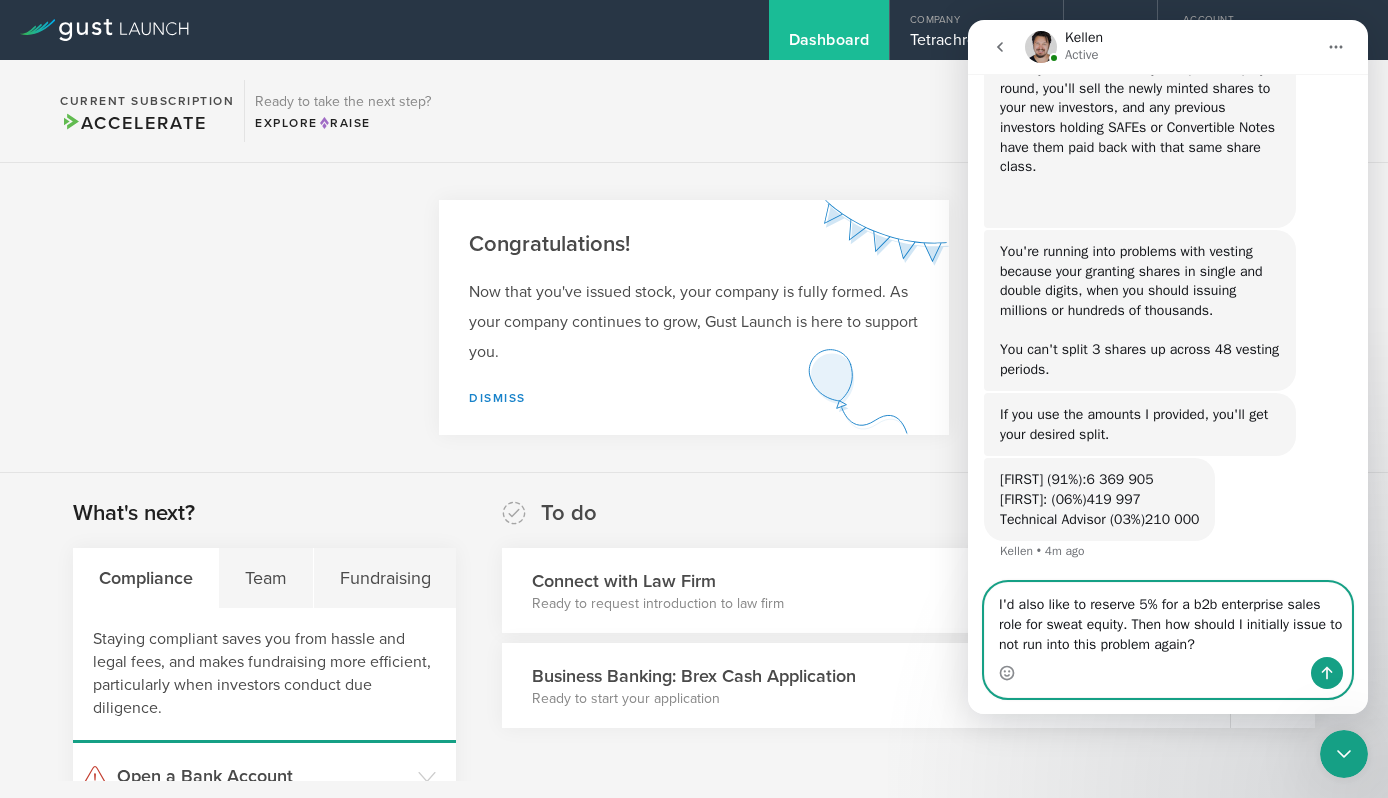 type on "I'd also like to reserve 5% for a b2b enterprise sales role for sweat equity. Then how should I initially issue to not run into this problem again?" 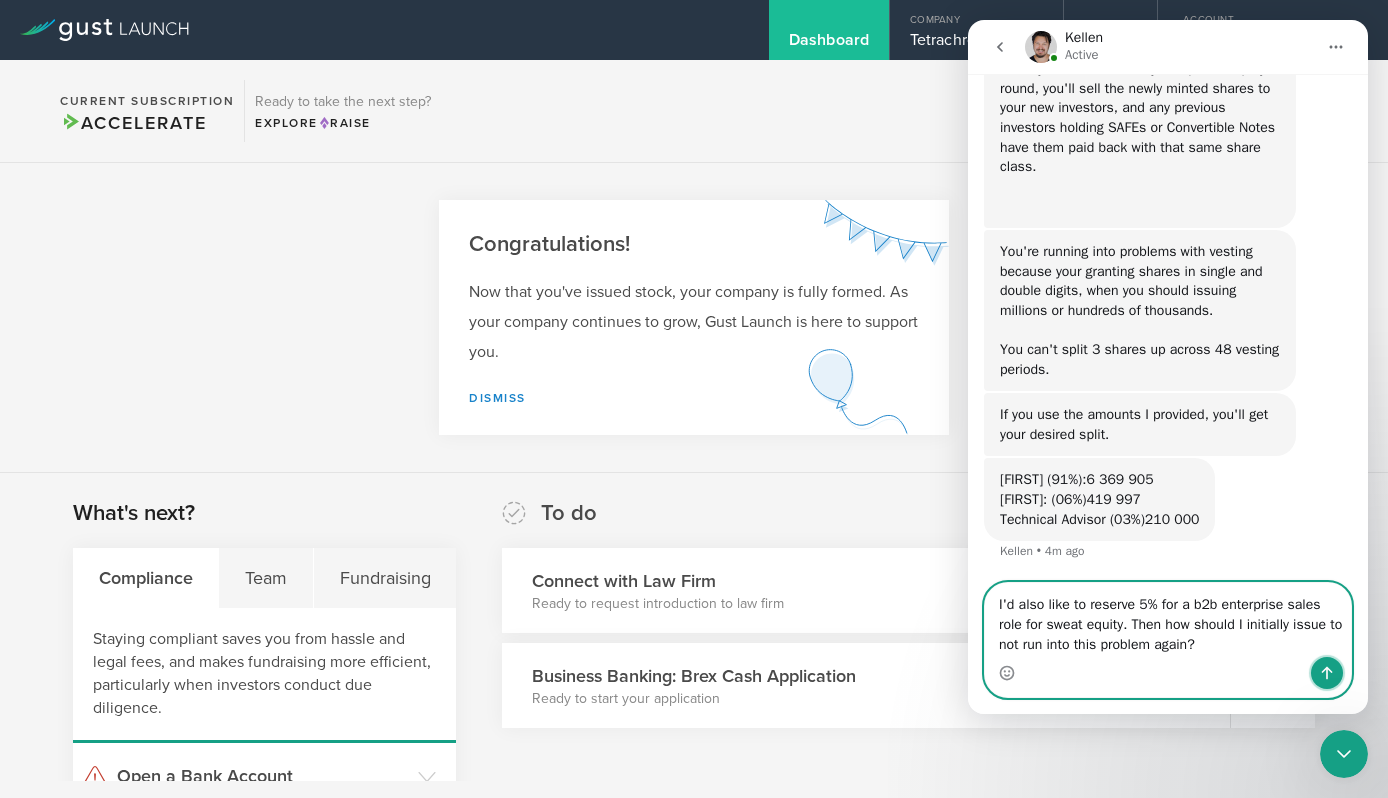 click at bounding box center [1327, 673] 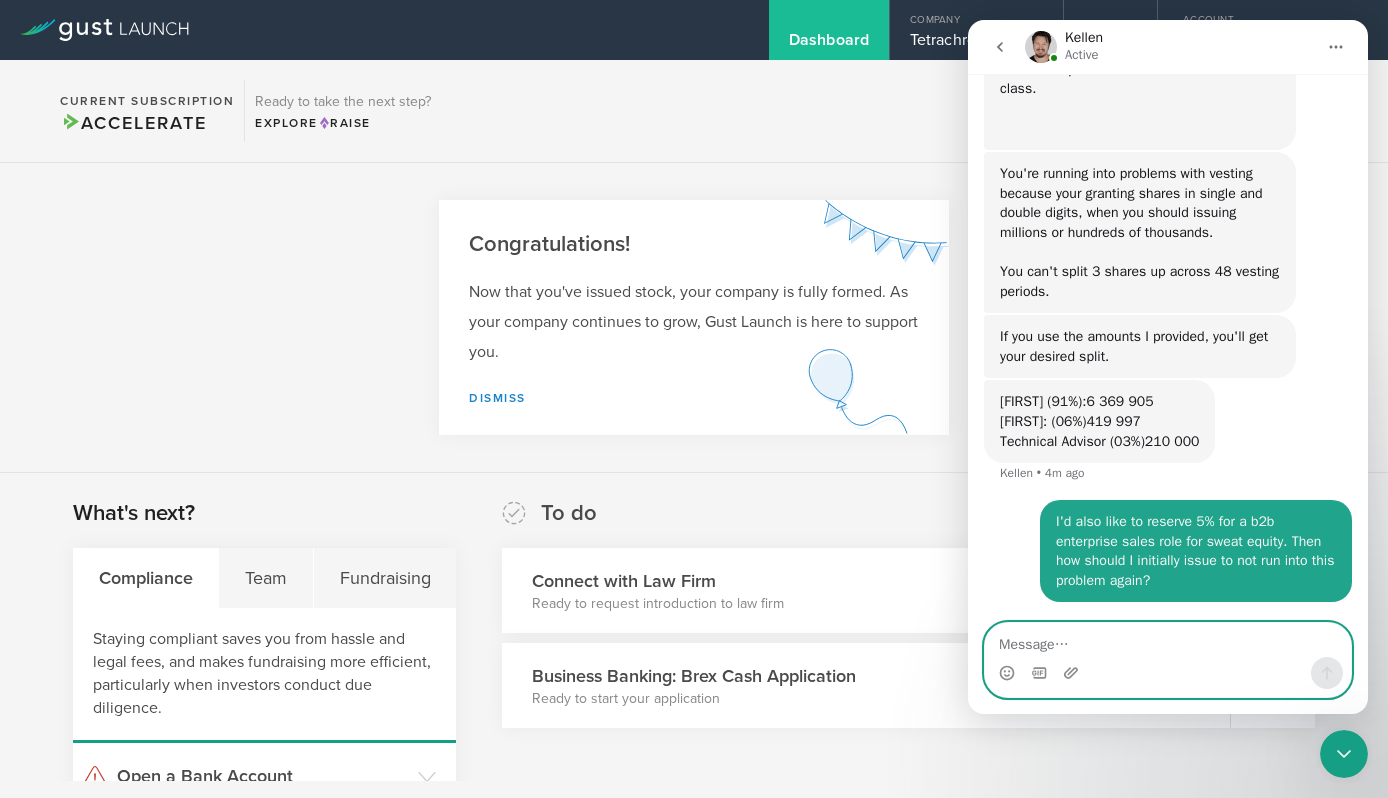 scroll, scrollTop: 3630, scrollLeft: 0, axis: vertical 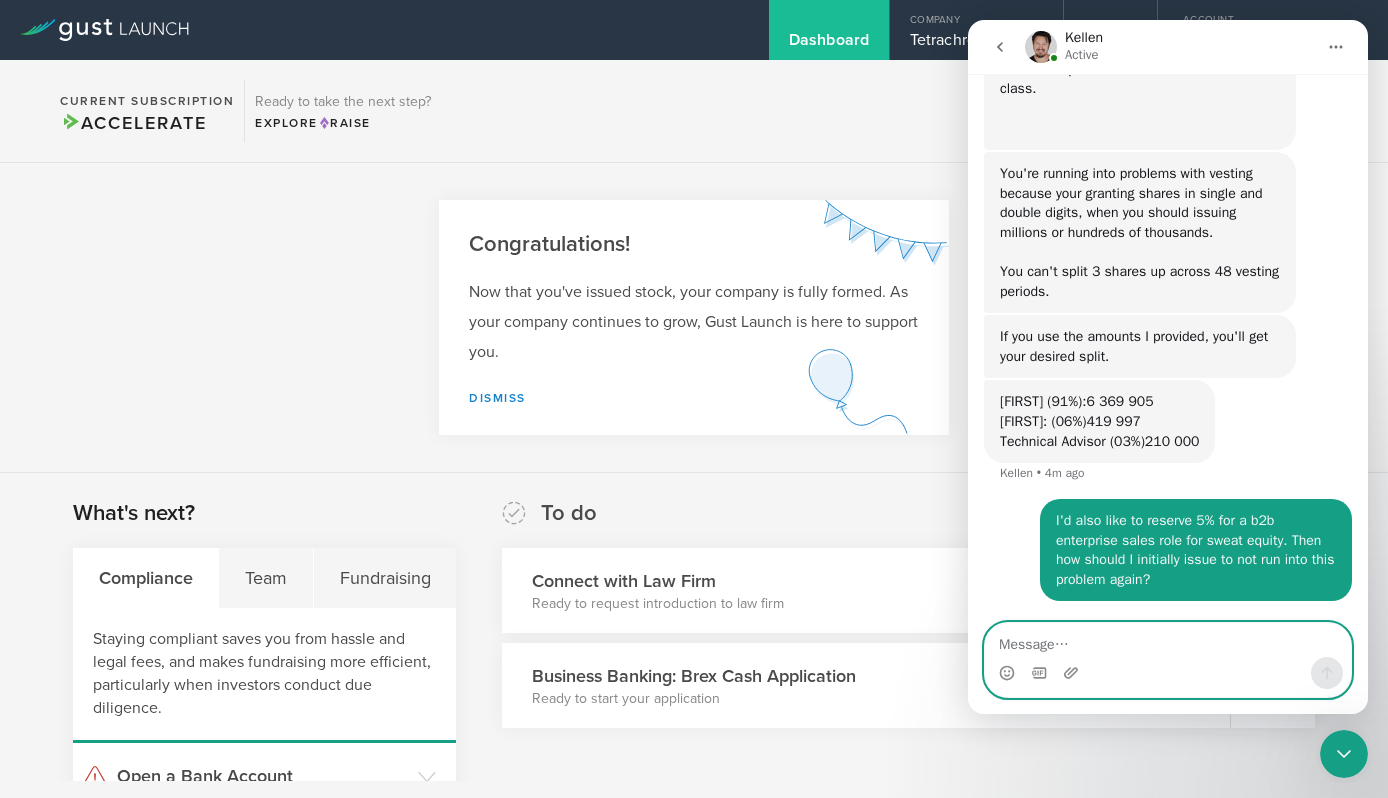 click at bounding box center (1168, 640) 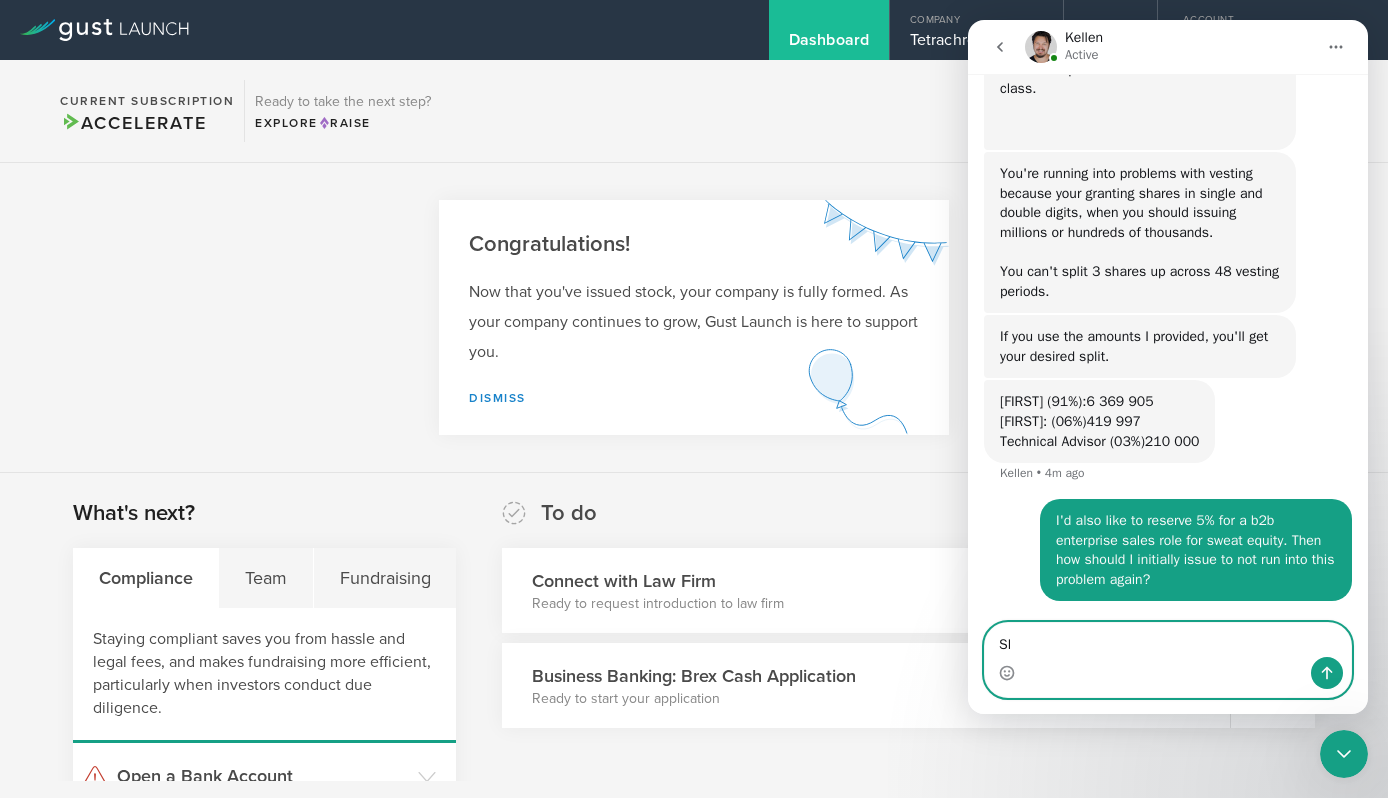 type on "S" 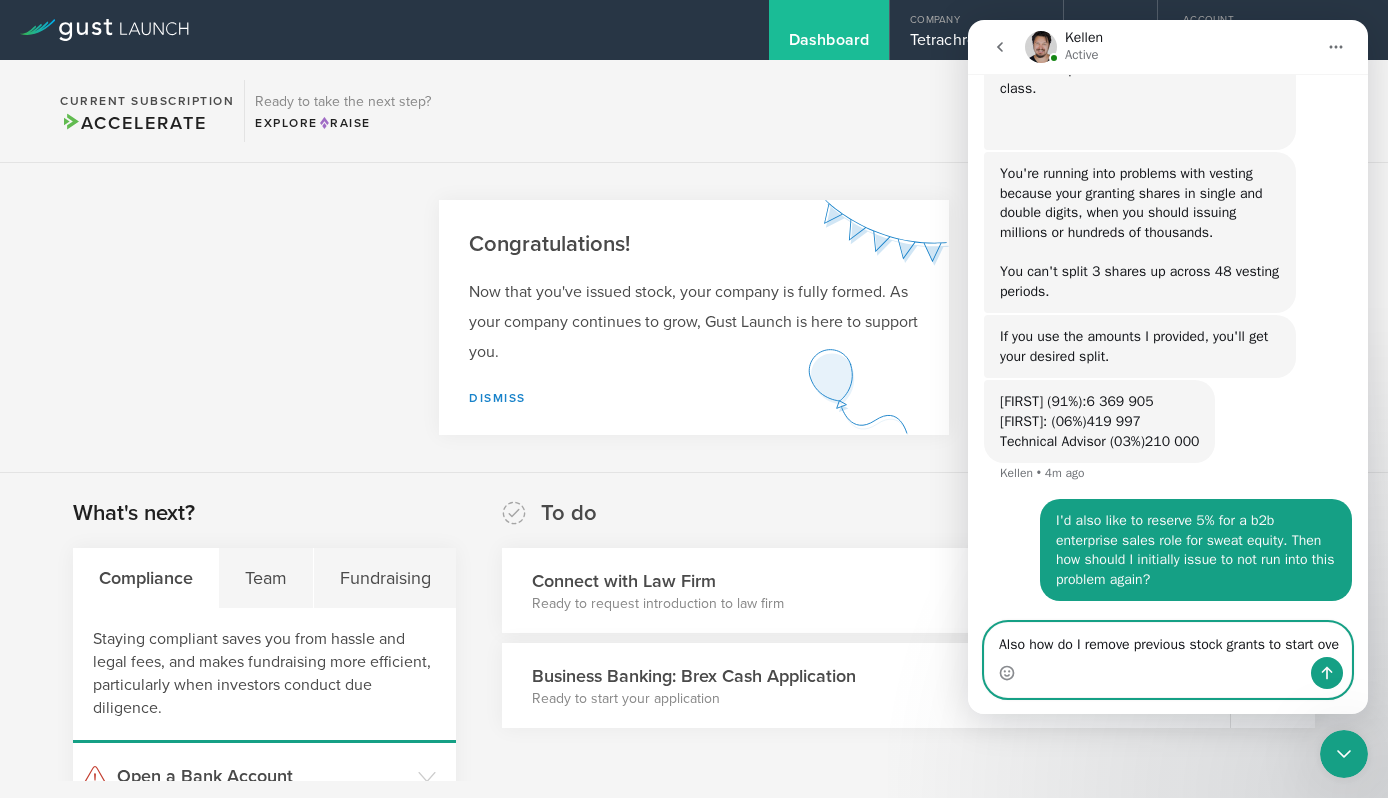 scroll, scrollTop: 3650, scrollLeft: 0, axis: vertical 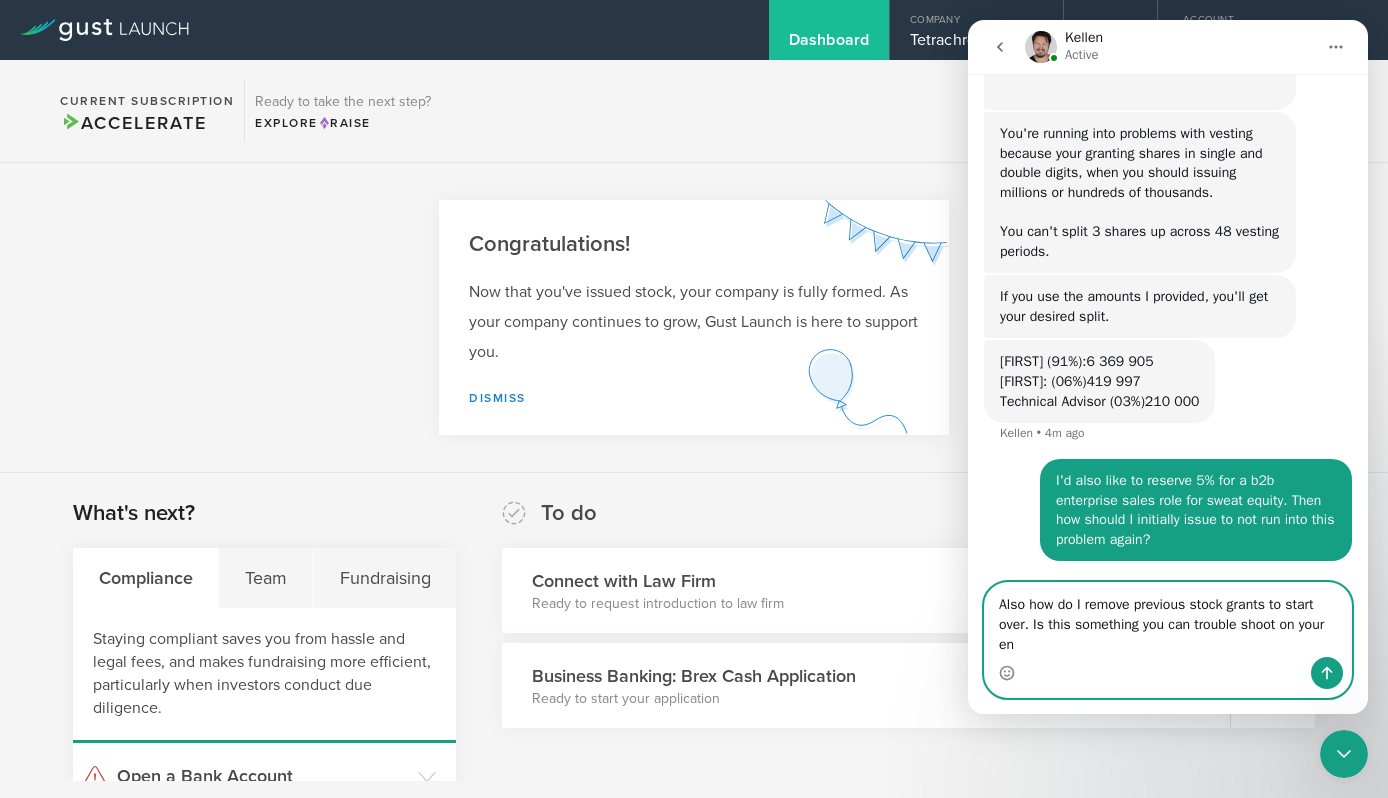 type on "Also how do I remove previous stock grants to start over. Is this something you can trouble shoot on your end" 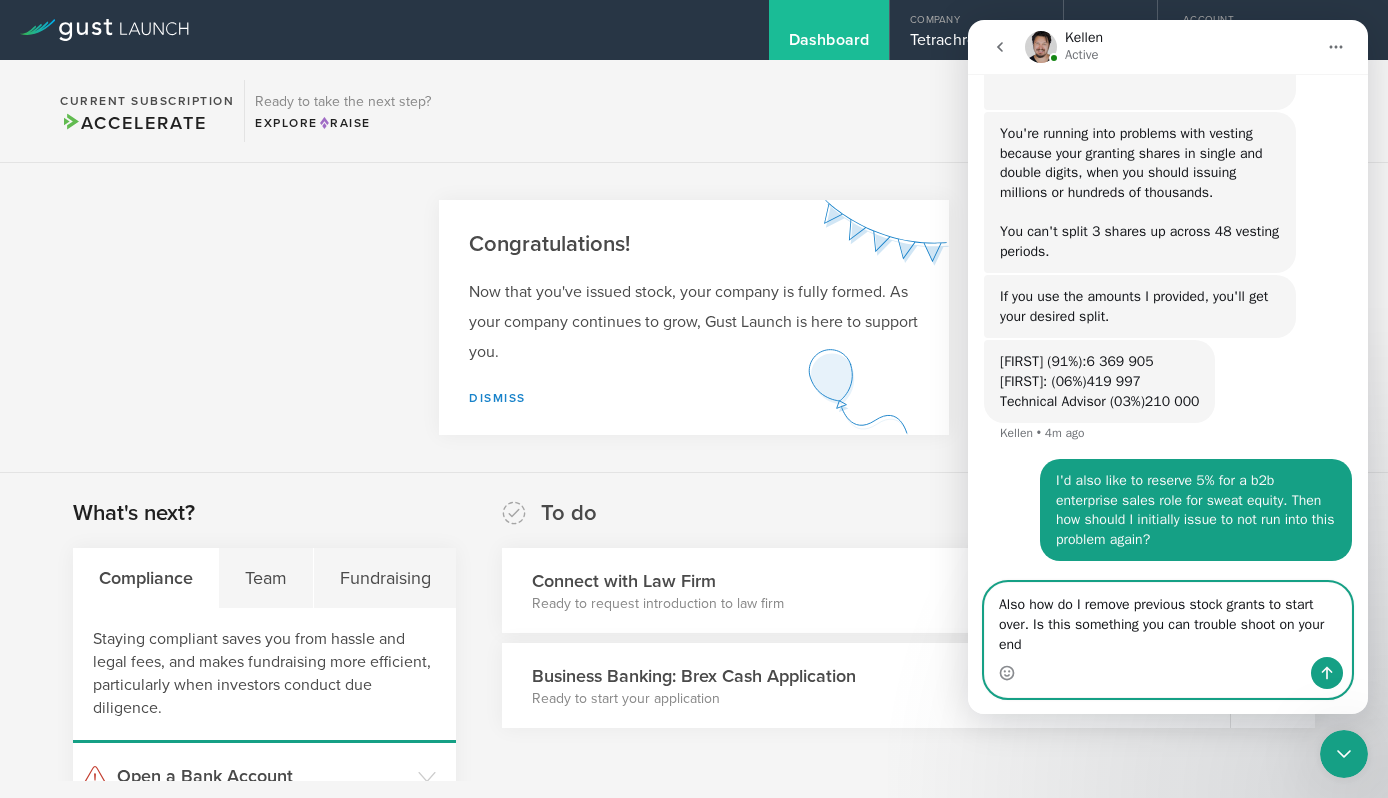 type 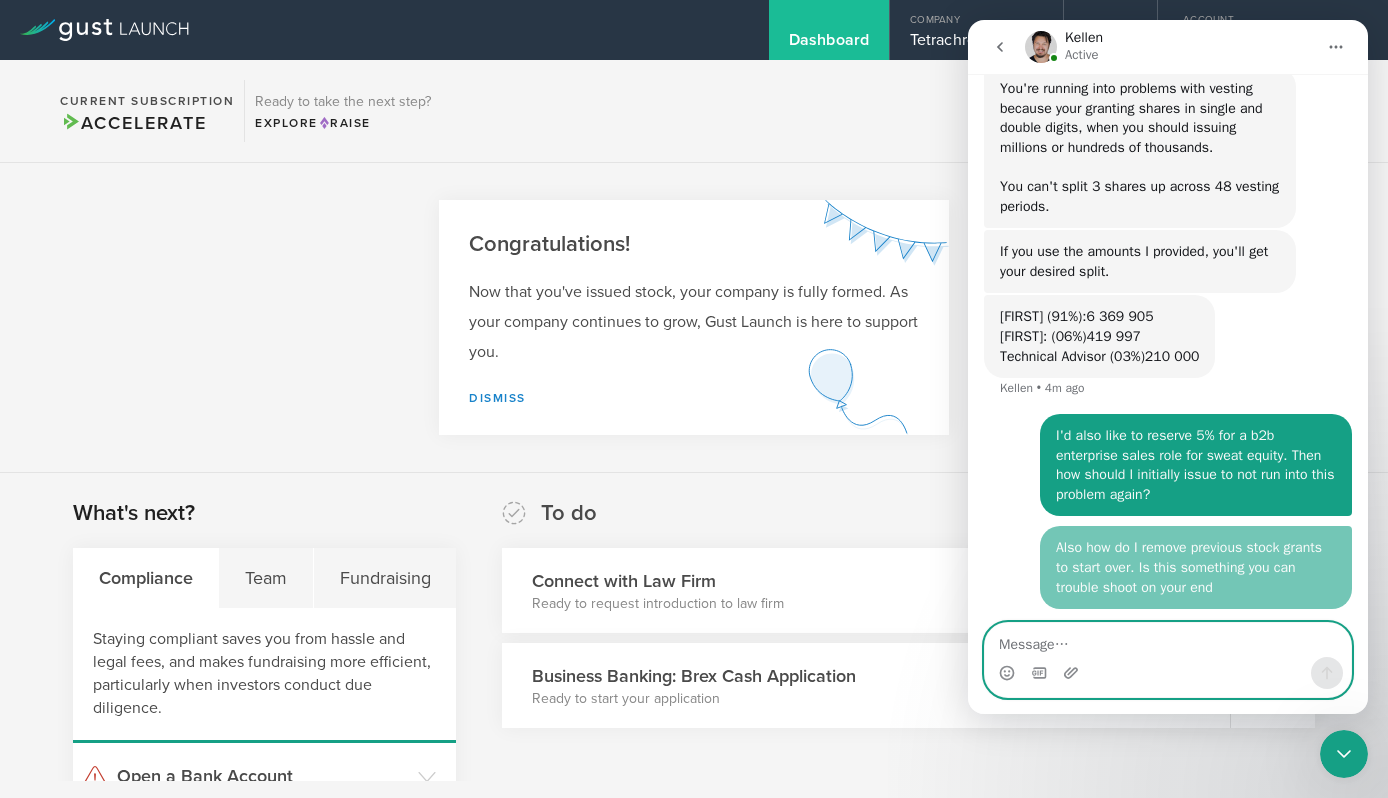scroll, scrollTop: 3715, scrollLeft: 0, axis: vertical 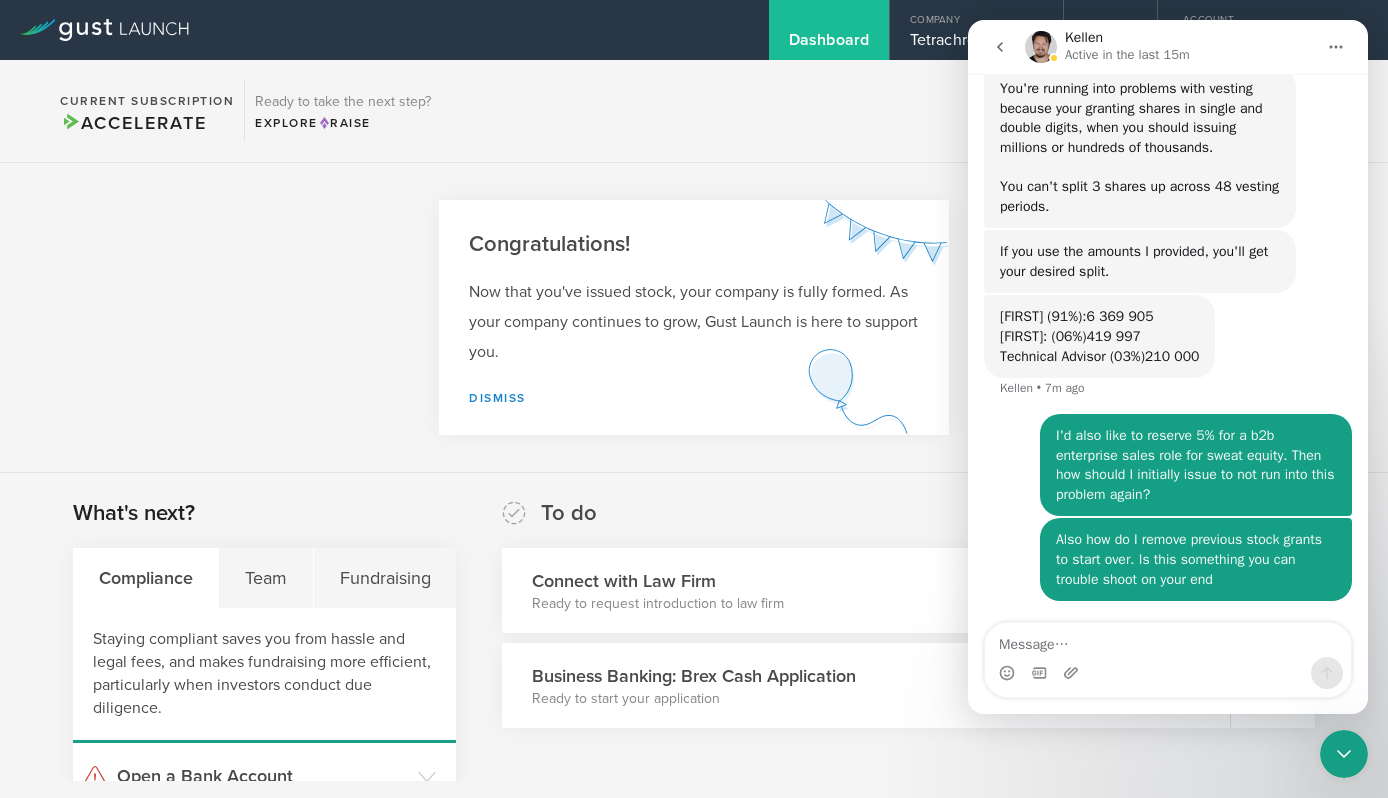 click at bounding box center [1168, 673] 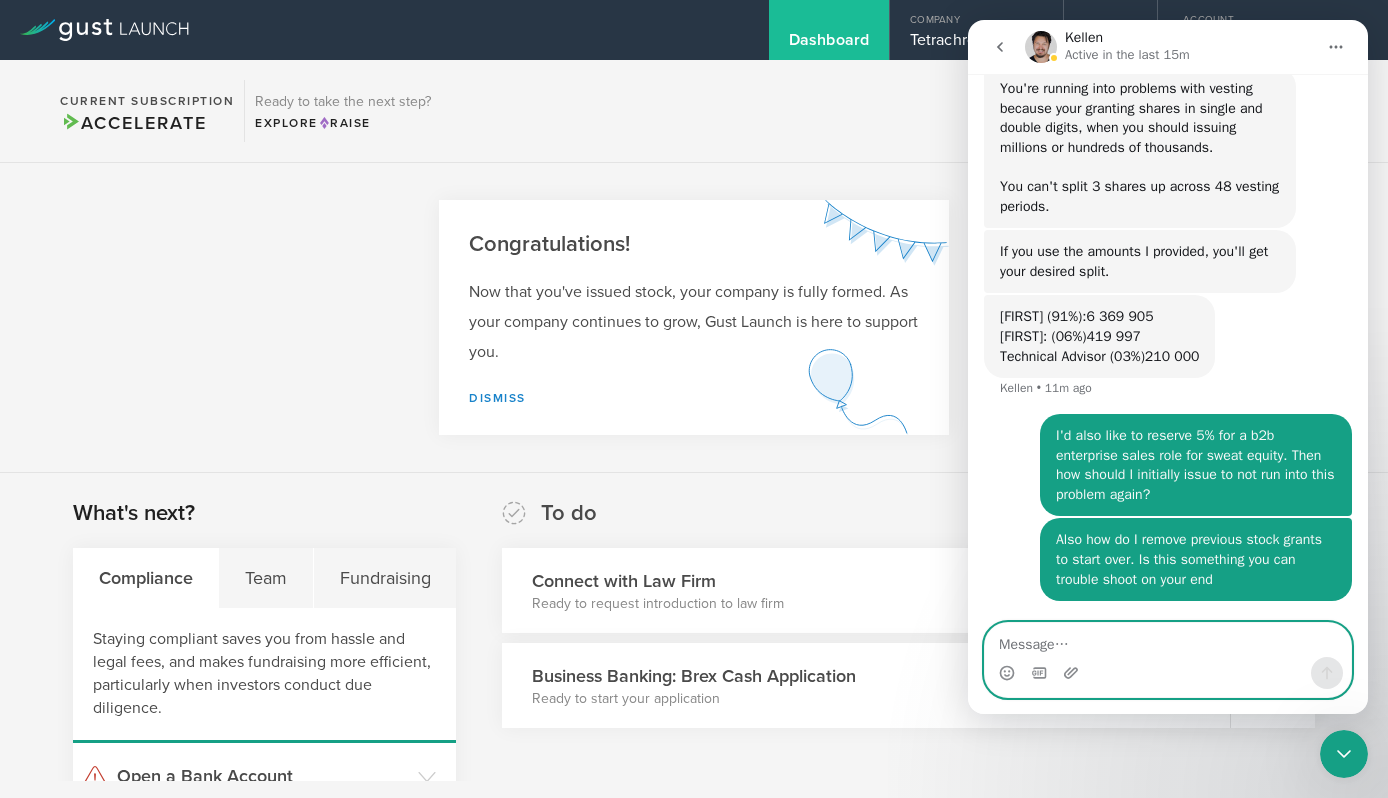 click at bounding box center (1168, 640) 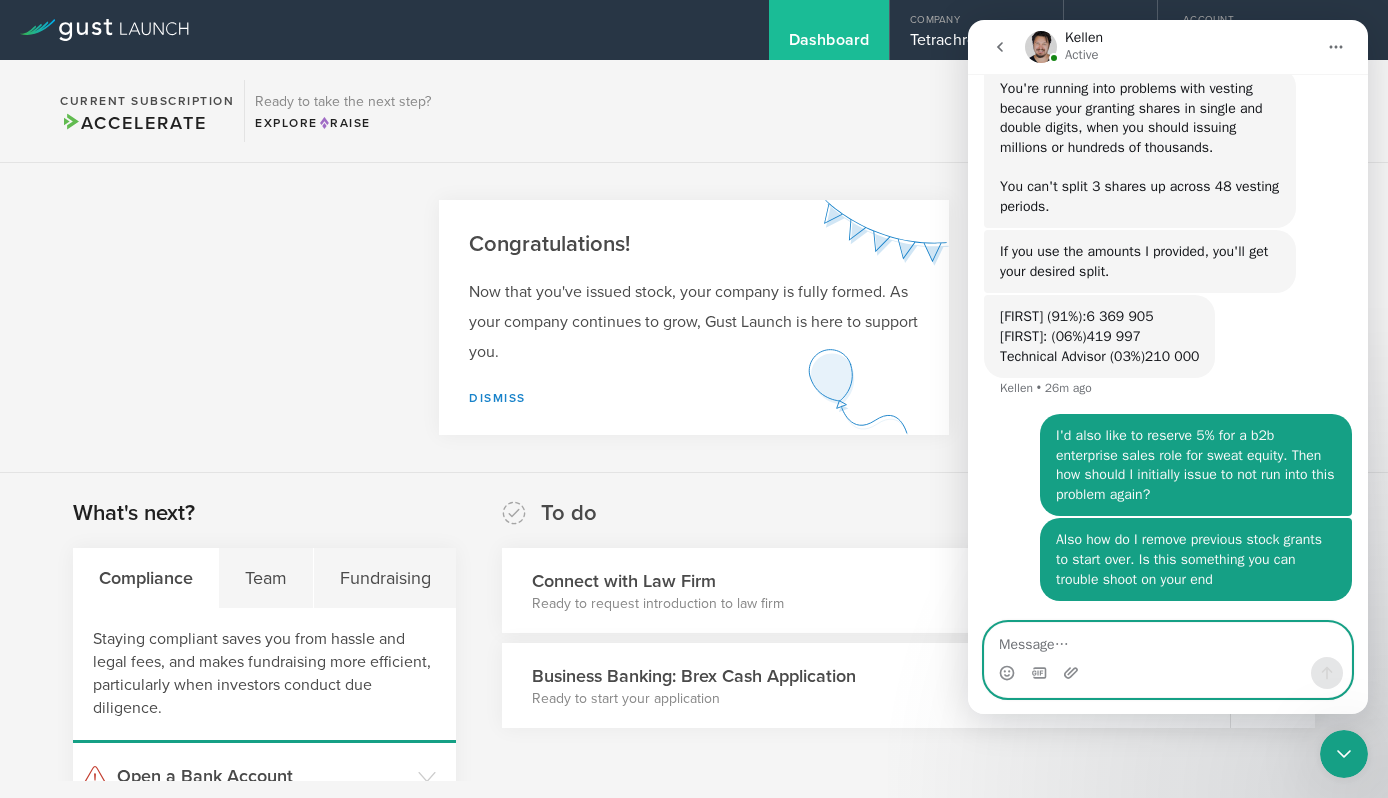click at bounding box center (1168, 640) 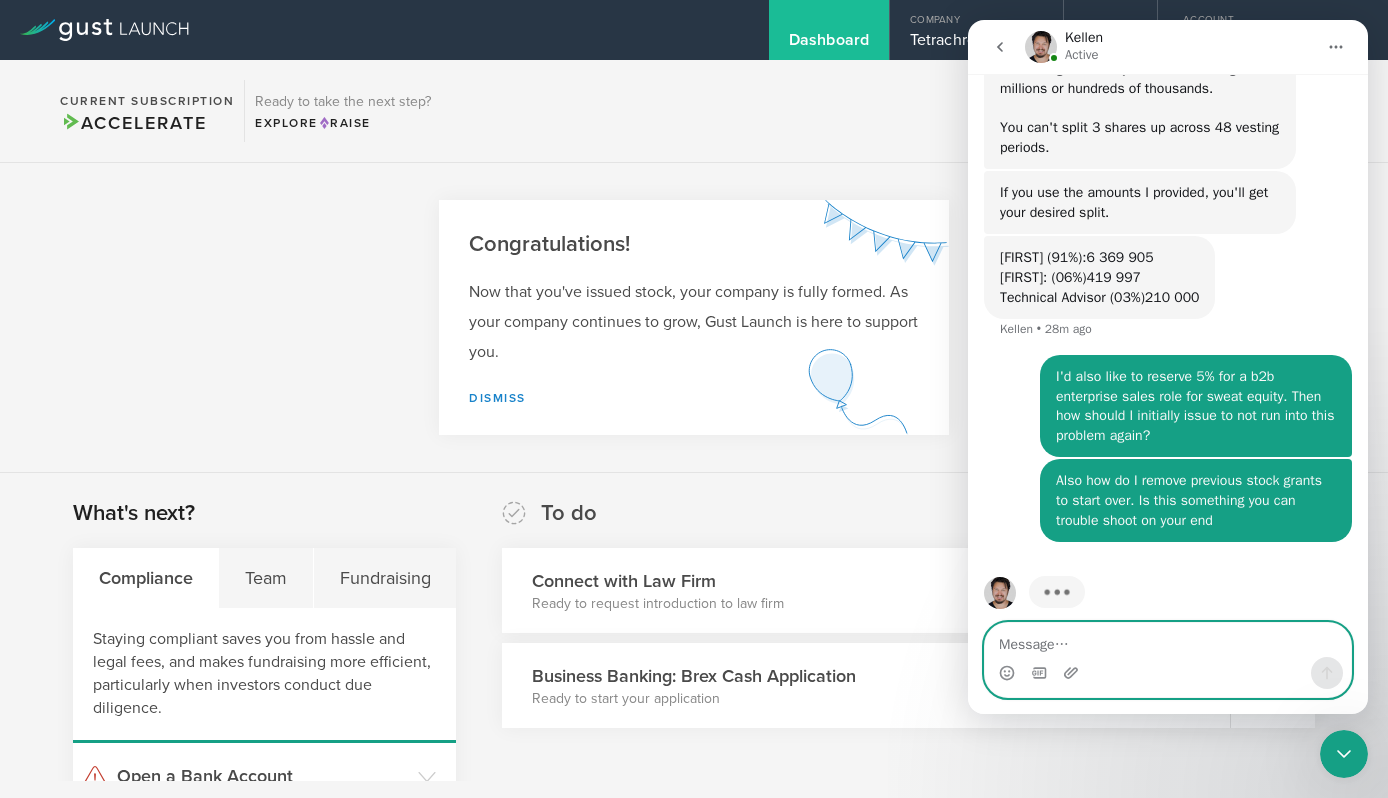scroll, scrollTop: 3792, scrollLeft: 0, axis: vertical 